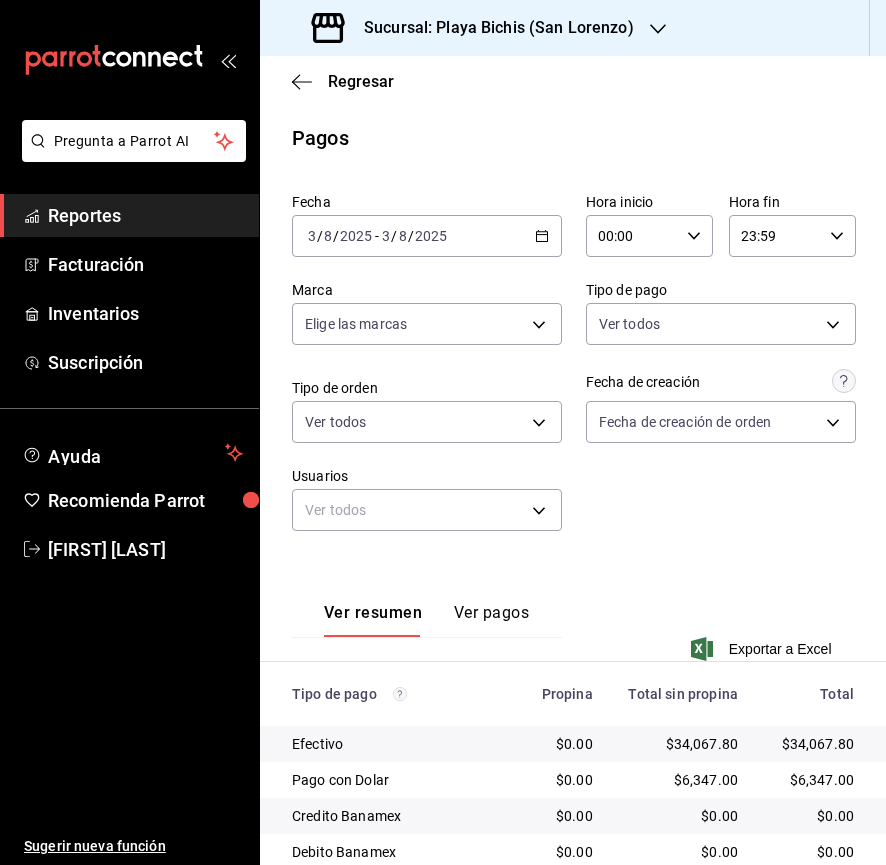 scroll, scrollTop: 0, scrollLeft: 0, axis: both 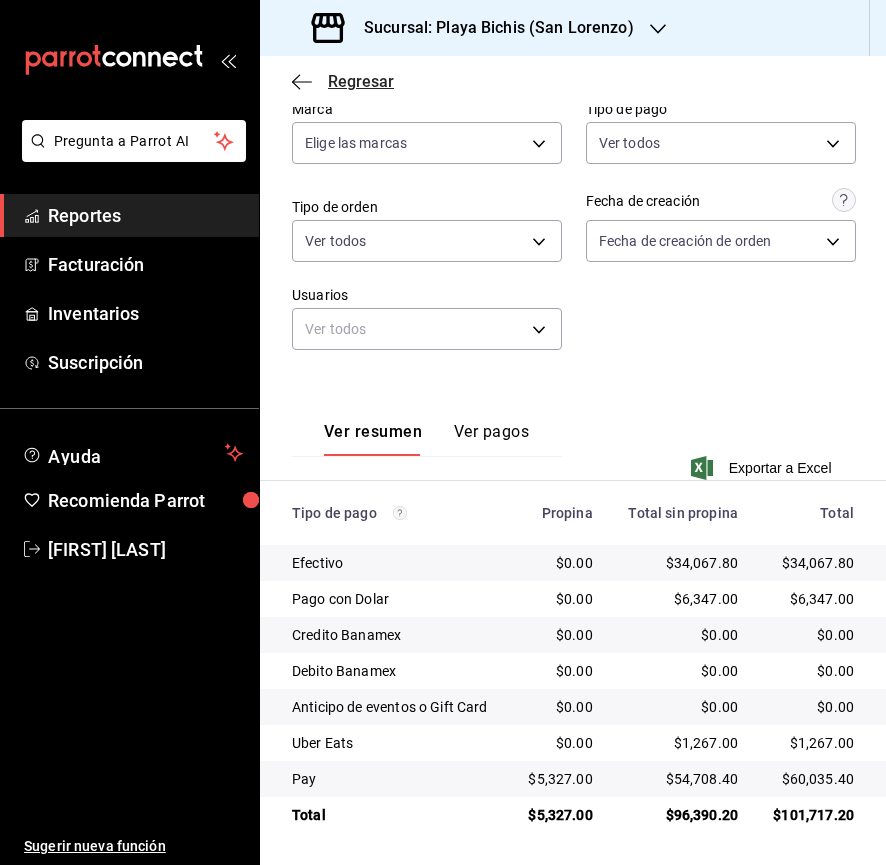 click 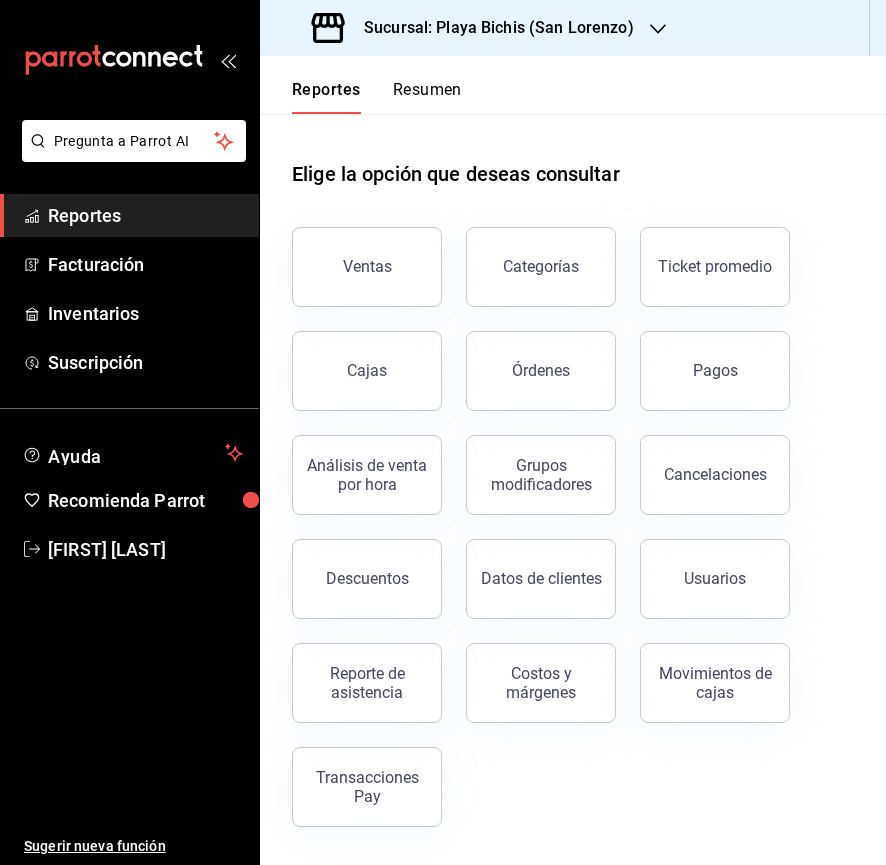 click on "Sucursal: Playa Bichis (San Lorenzo)" at bounding box center [475, 28] 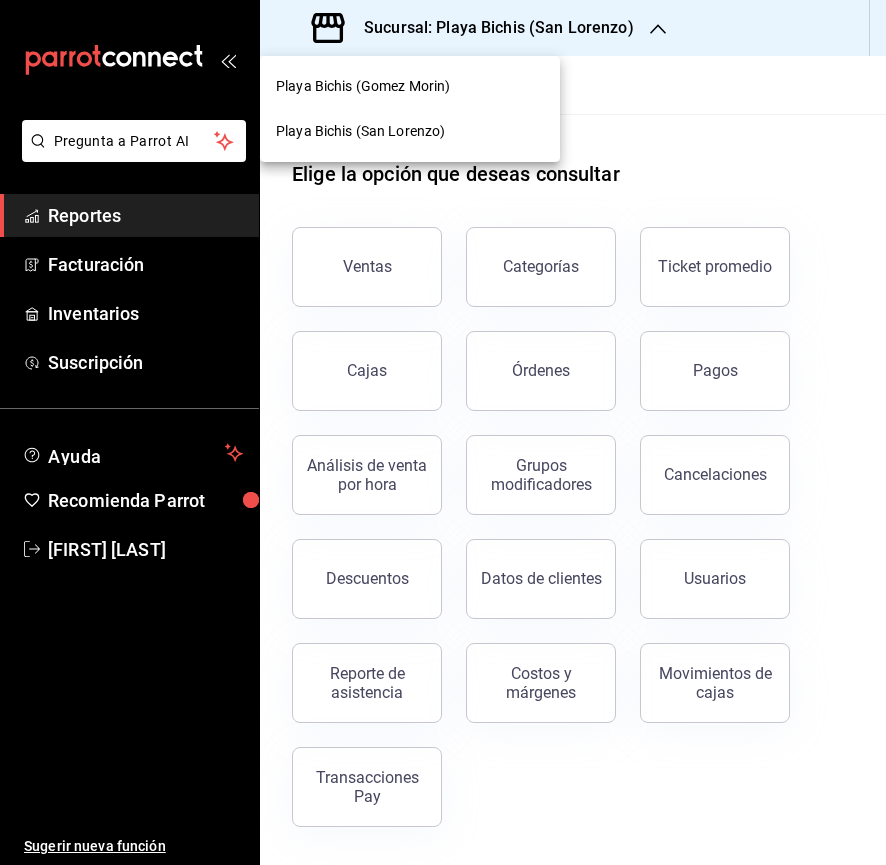 click on "Playa Bichis (Gomez Morin)" at bounding box center [363, 86] 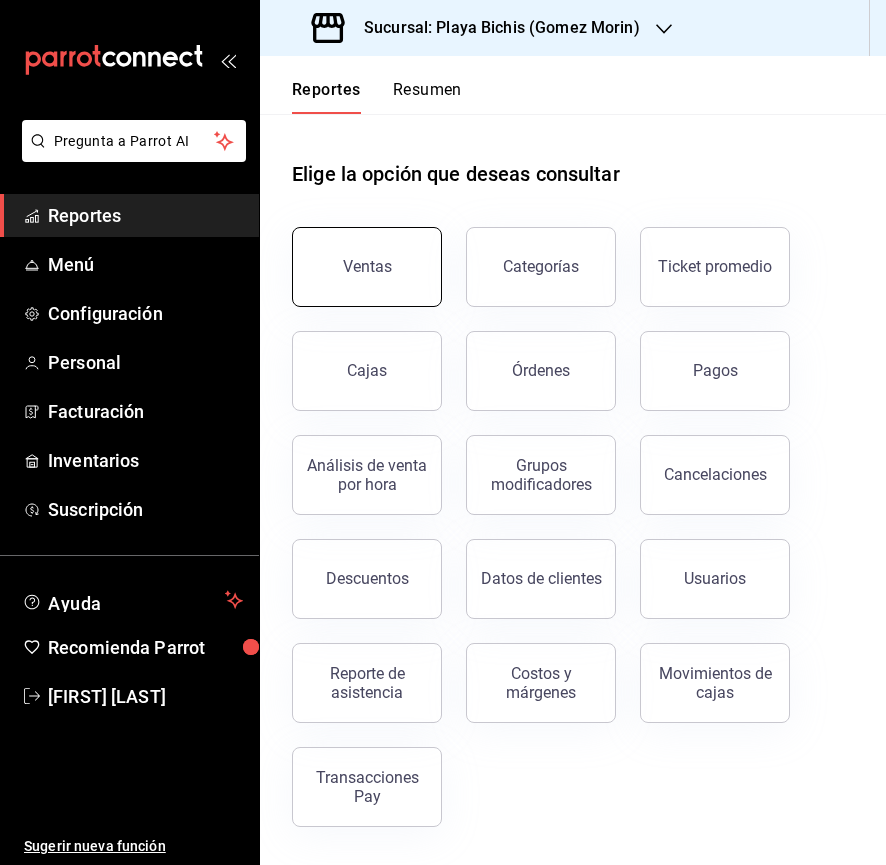 click on "Ventas" at bounding box center [367, 267] 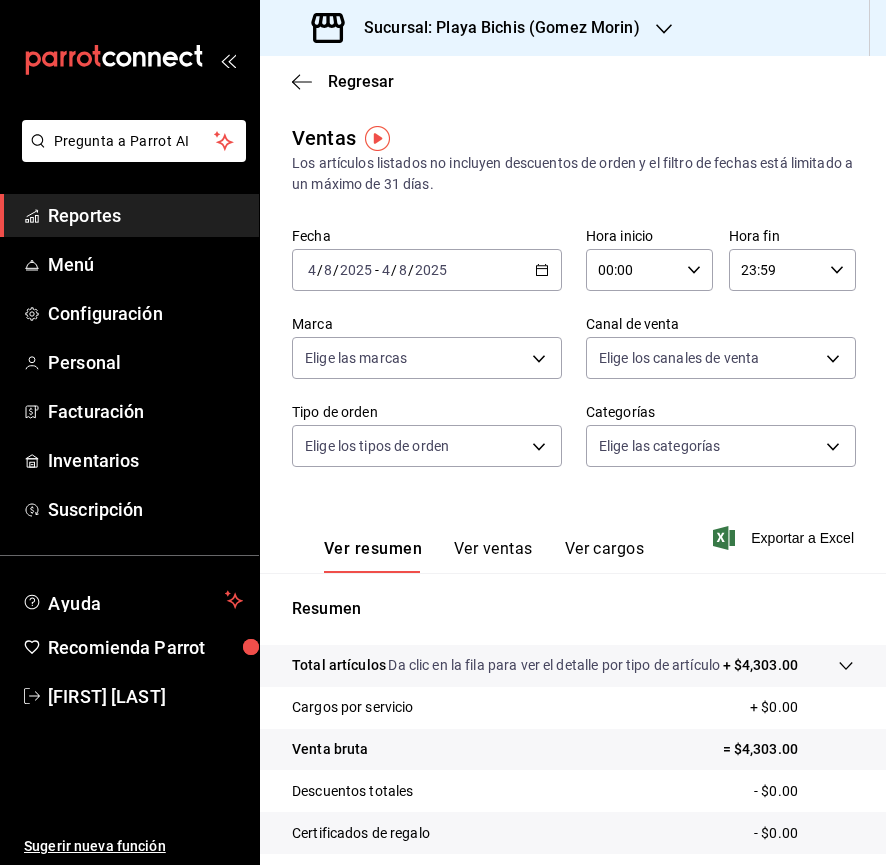 click on "[DATE] [DATE] - [DATE] [DATE]" at bounding box center [427, 270] 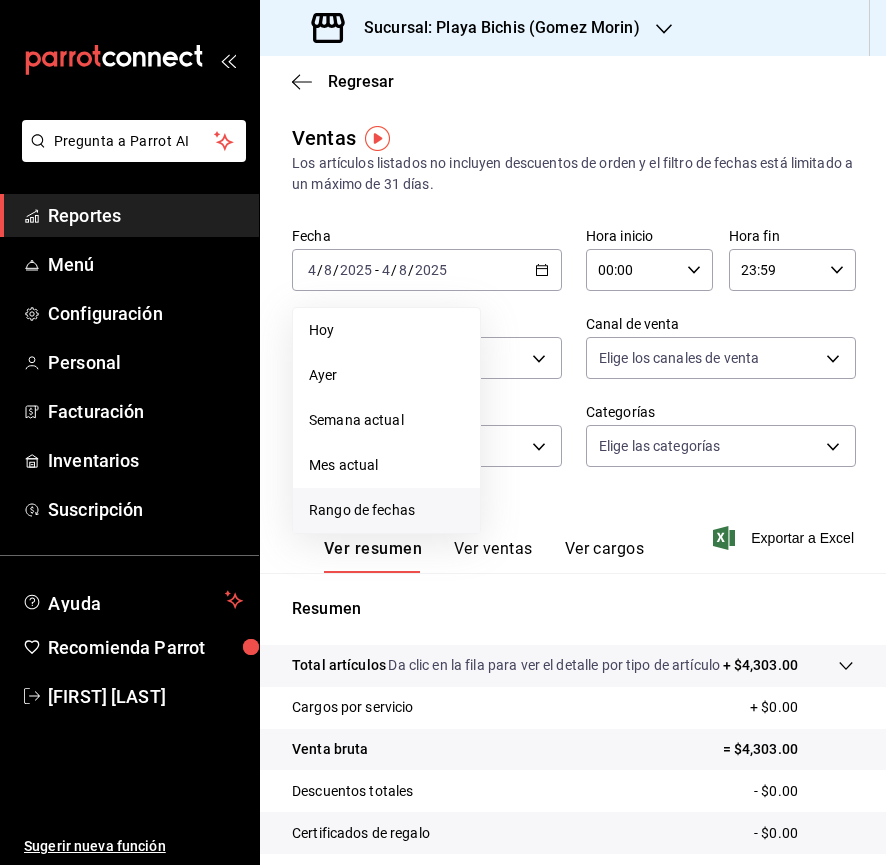 click on "Rango de fechas" at bounding box center (386, 510) 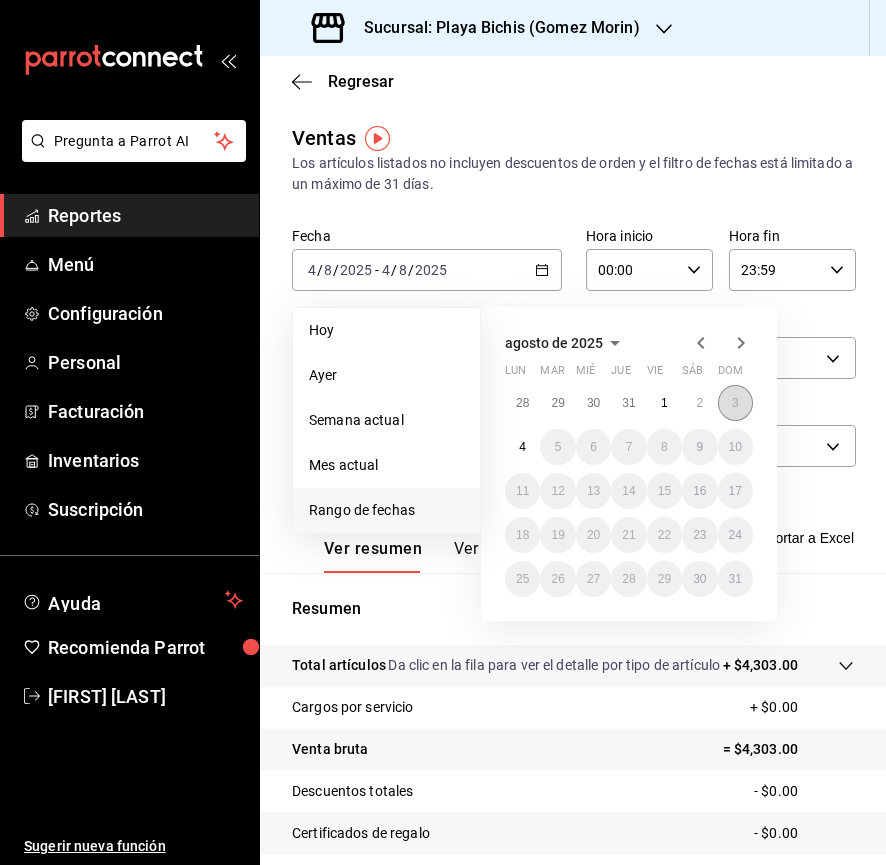 click on "3" at bounding box center [735, 403] 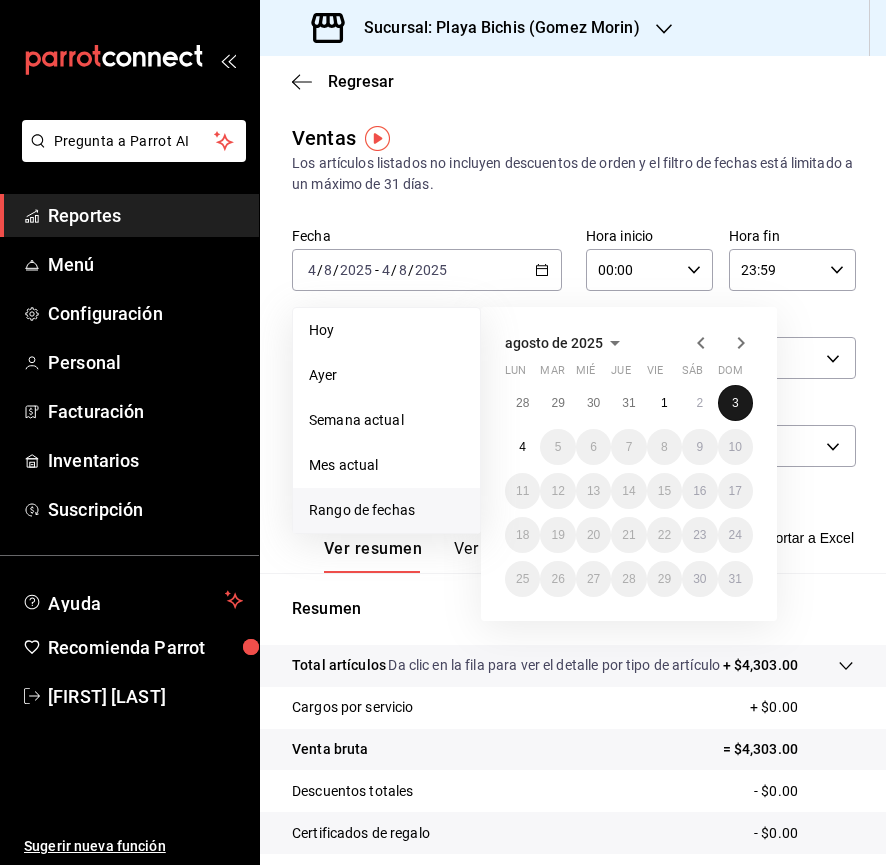 click on "3" at bounding box center (735, 403) 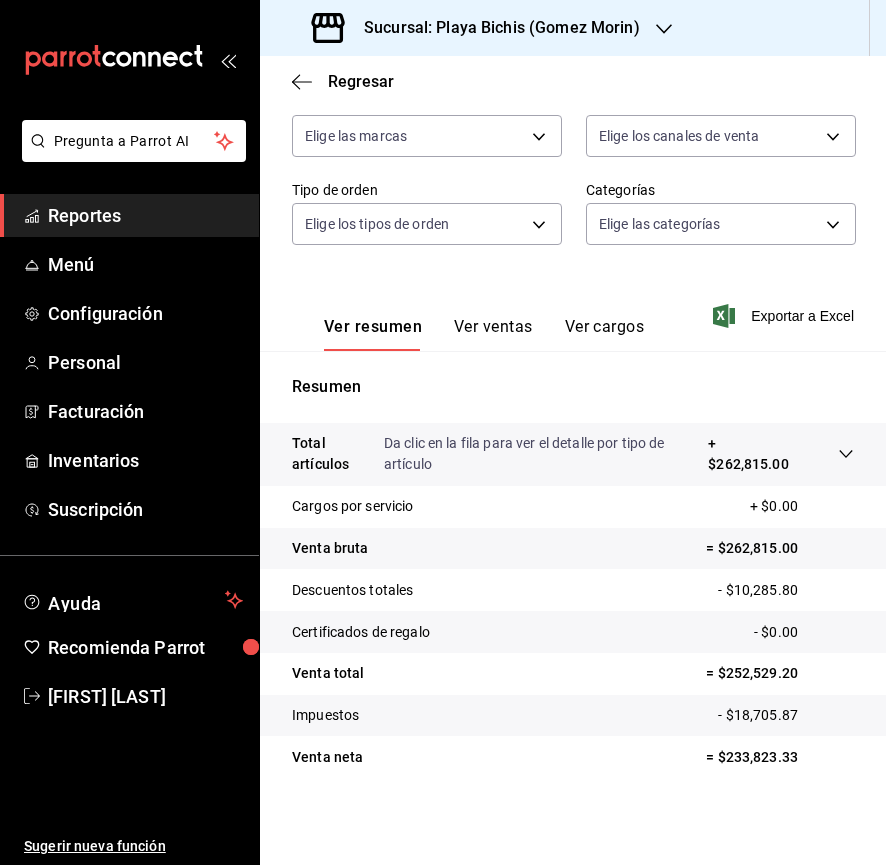 scroll, scrollTop: 223, scrollLeft: 0, axis: vertical 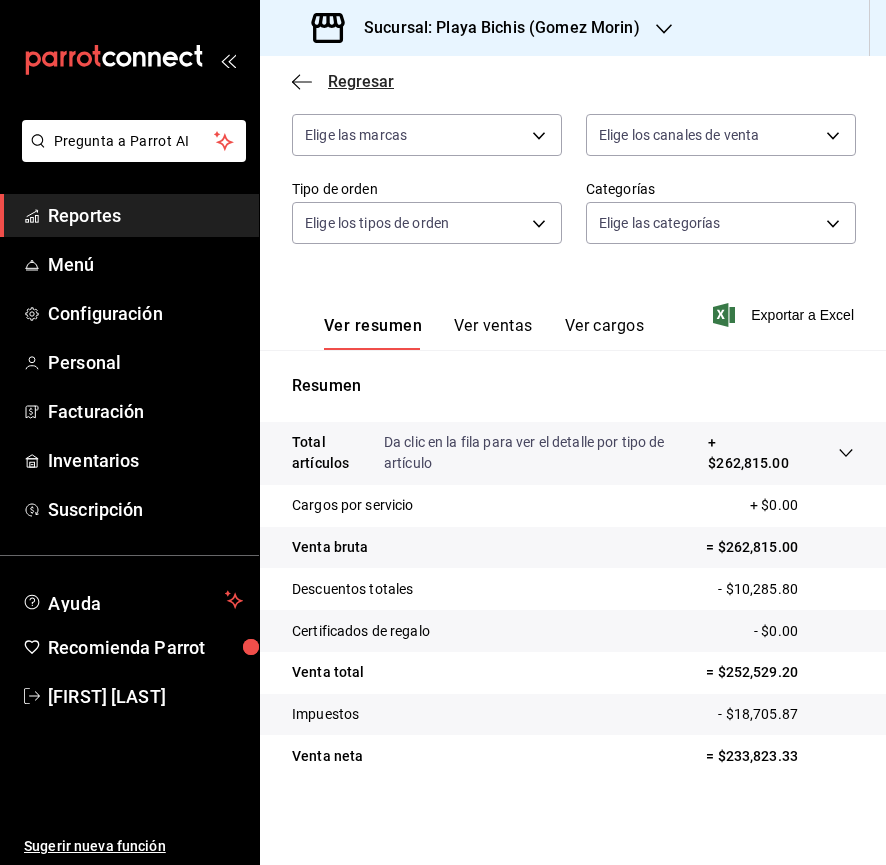 click 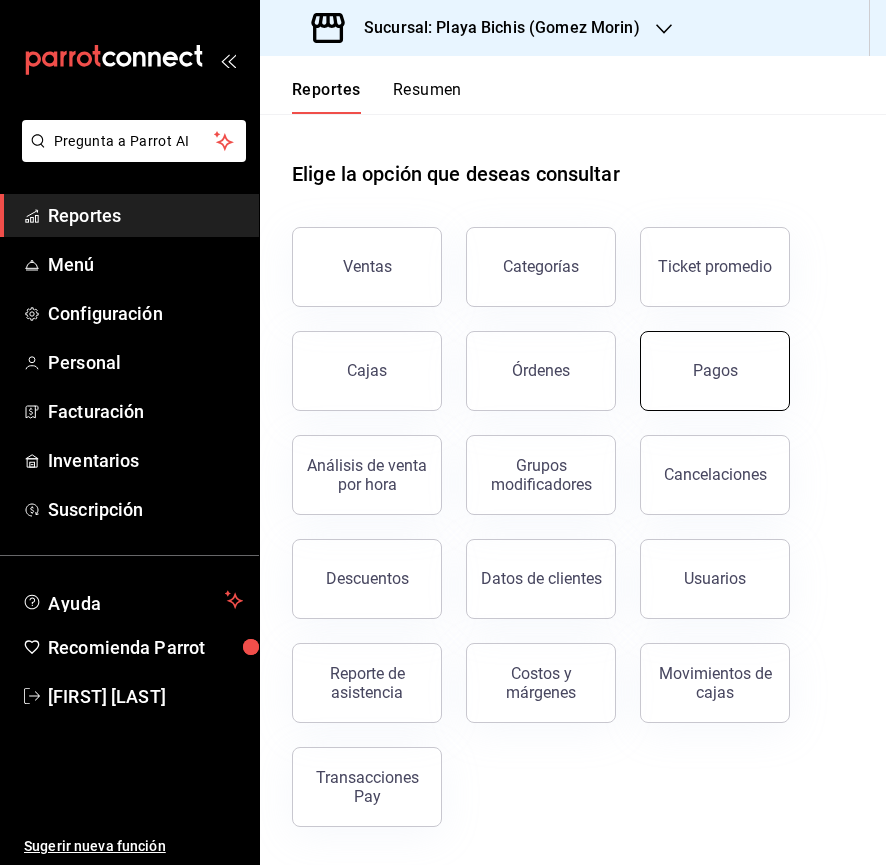 click on "Pagos" at bounding box center (715, 371) 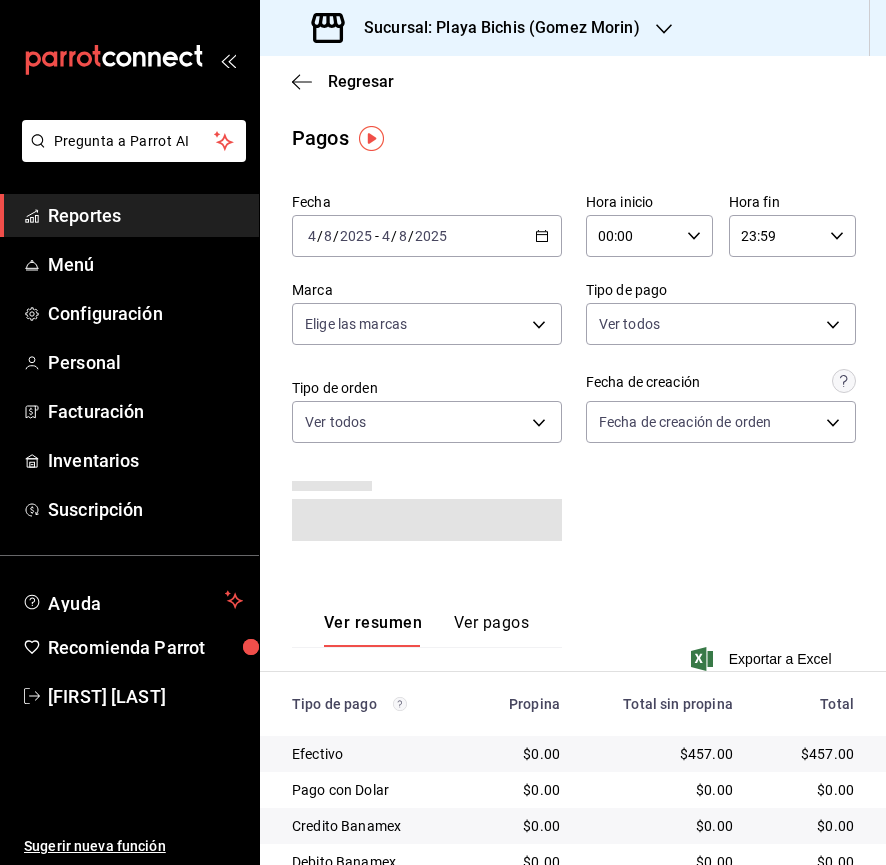 click 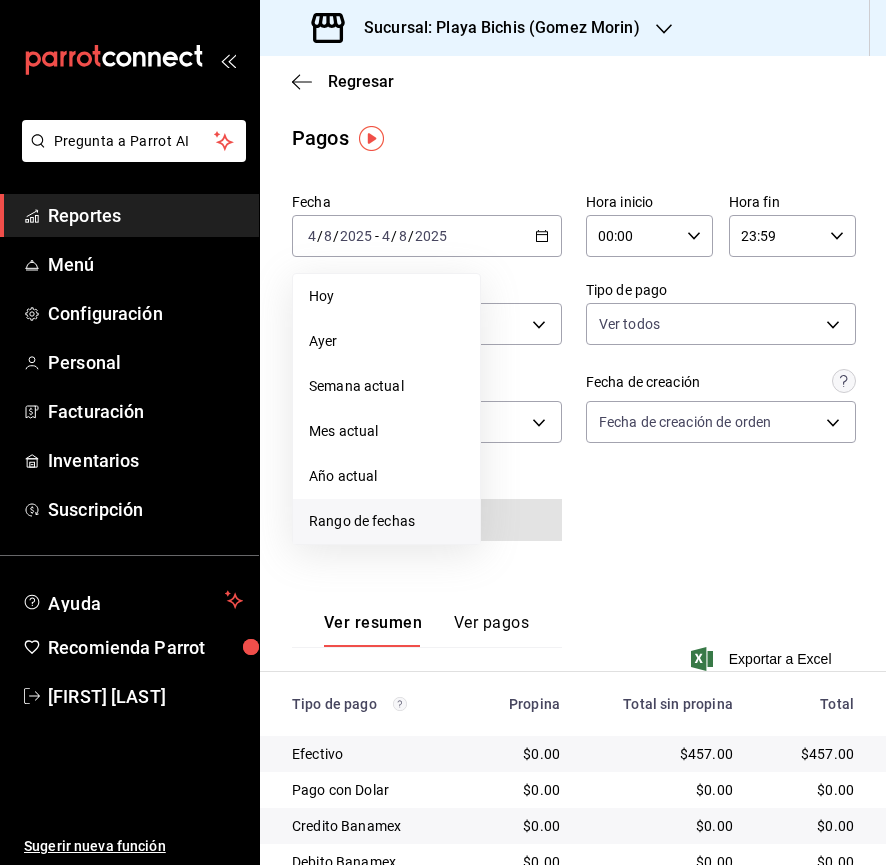 click on "Rango de fechas" at bounding box center (386, 521) 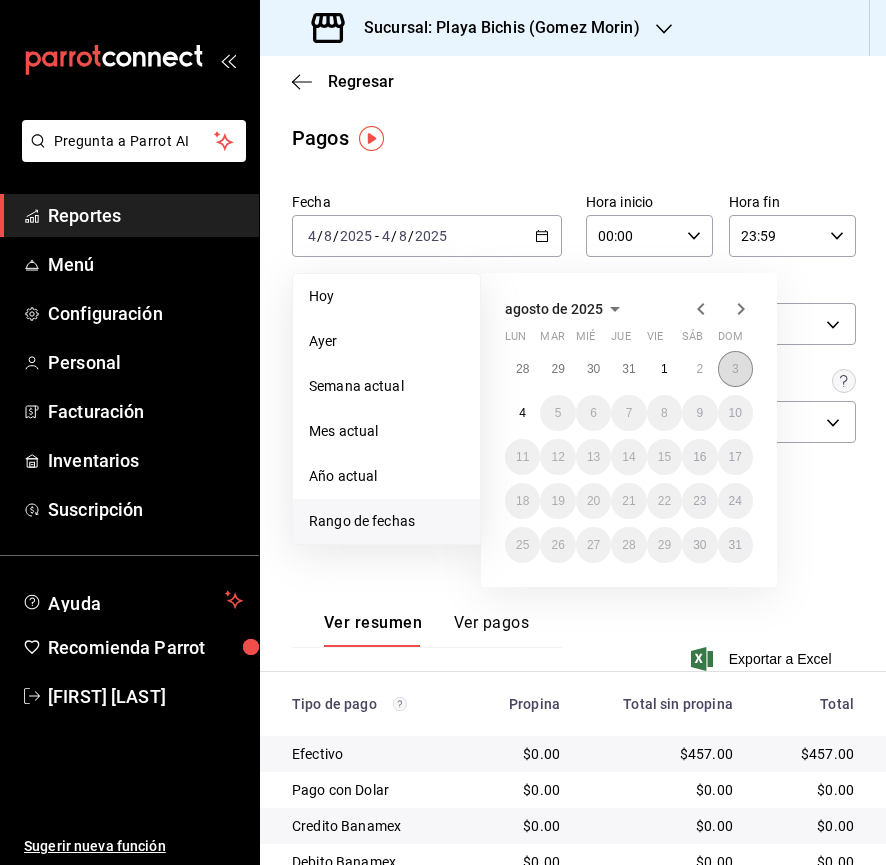 click on "3" at bounding box center (735, 369) 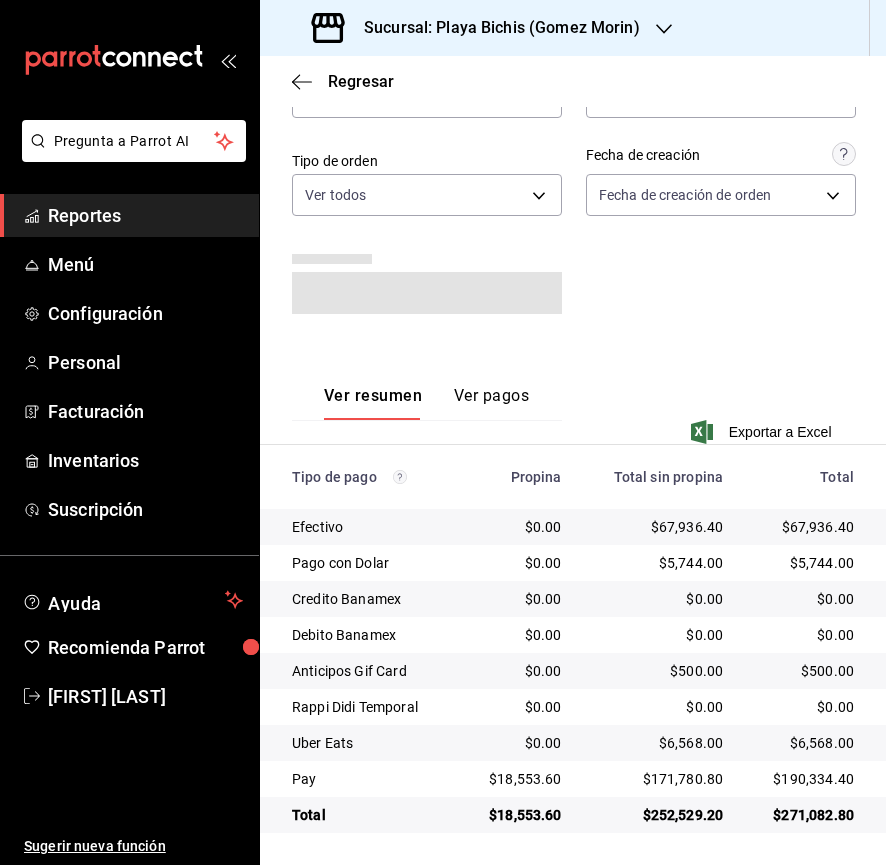 scroll, scrollTop: 217, scrollLeft: 0, axis: vertical 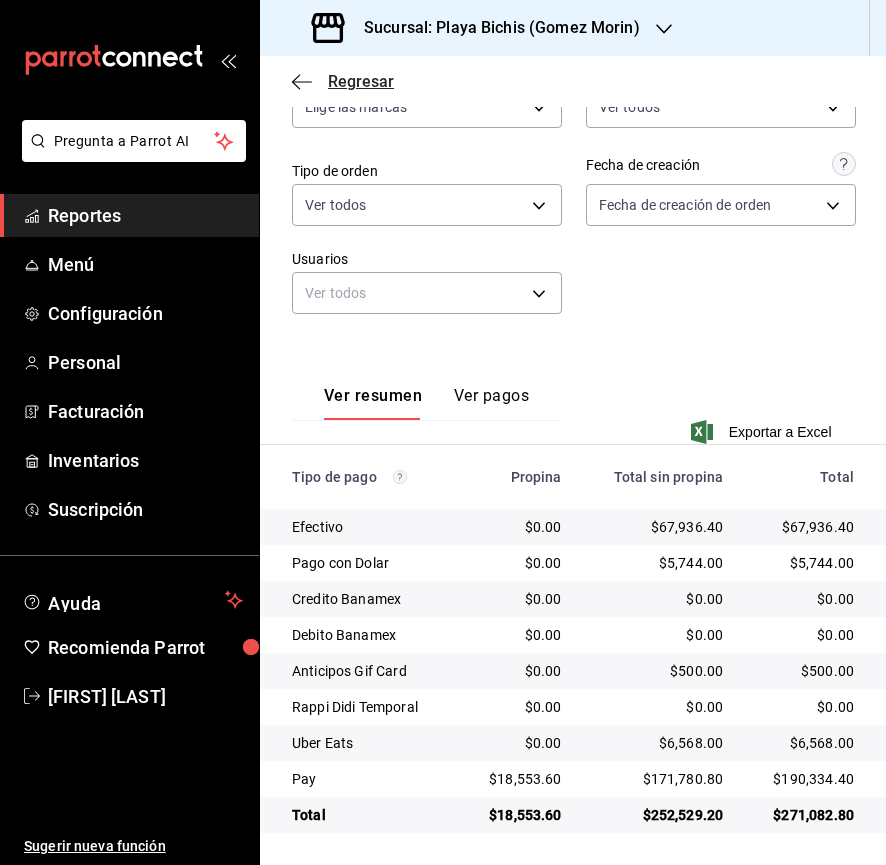 click 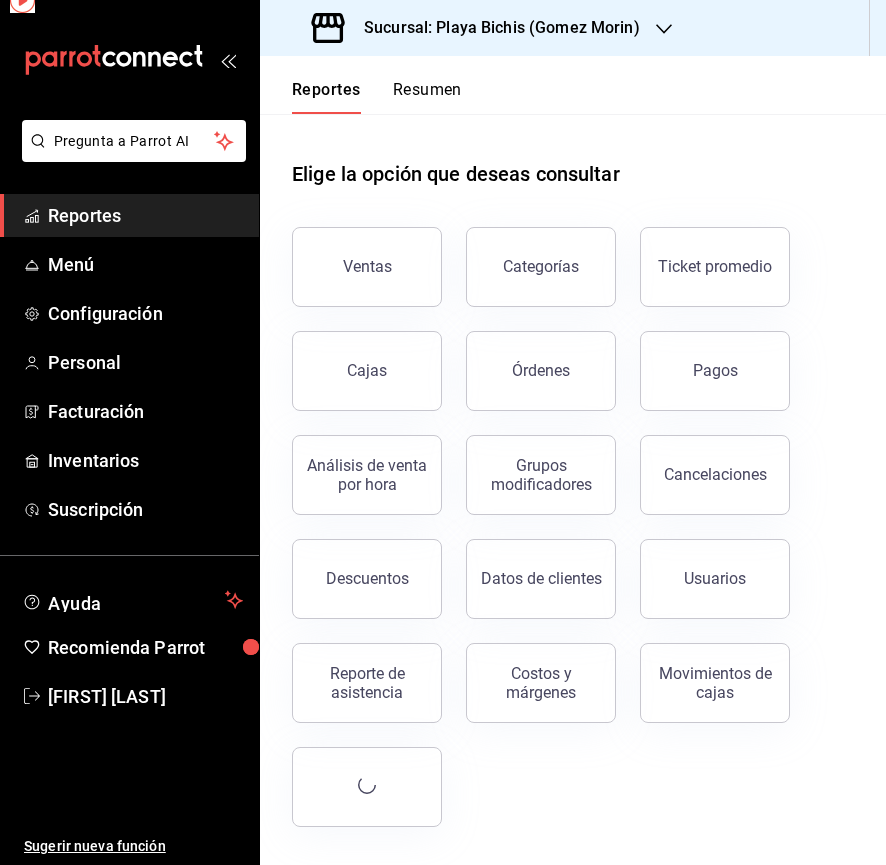 click on "Reportes" at bounding box center (326, 97) 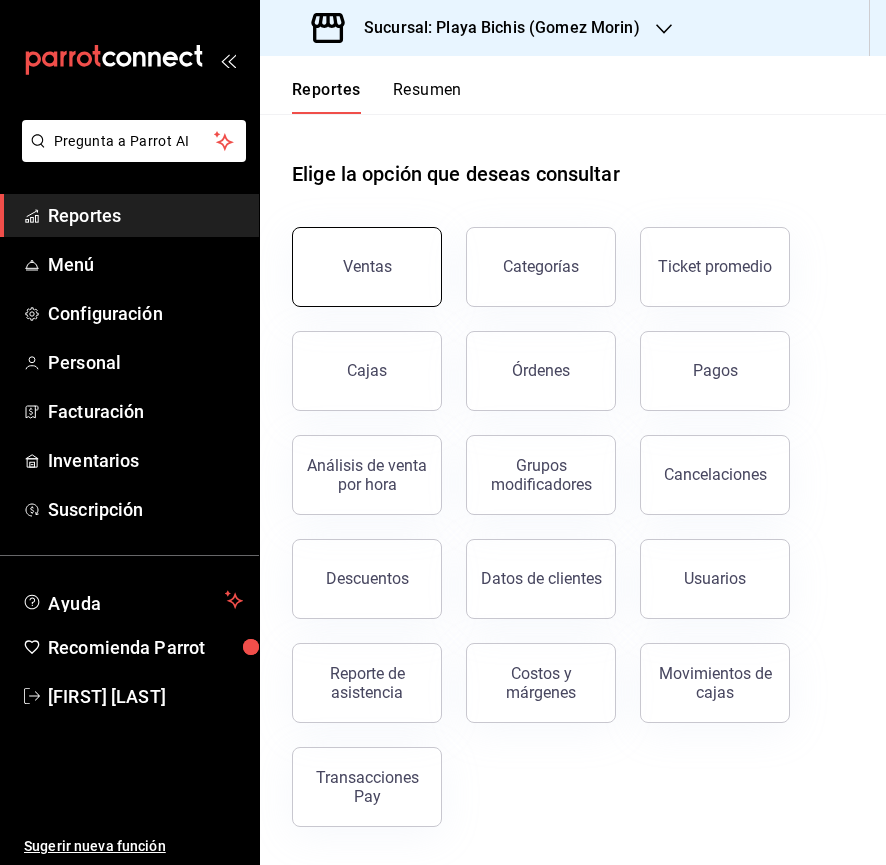 click on "Ventas" at bounding box center [367, 266] 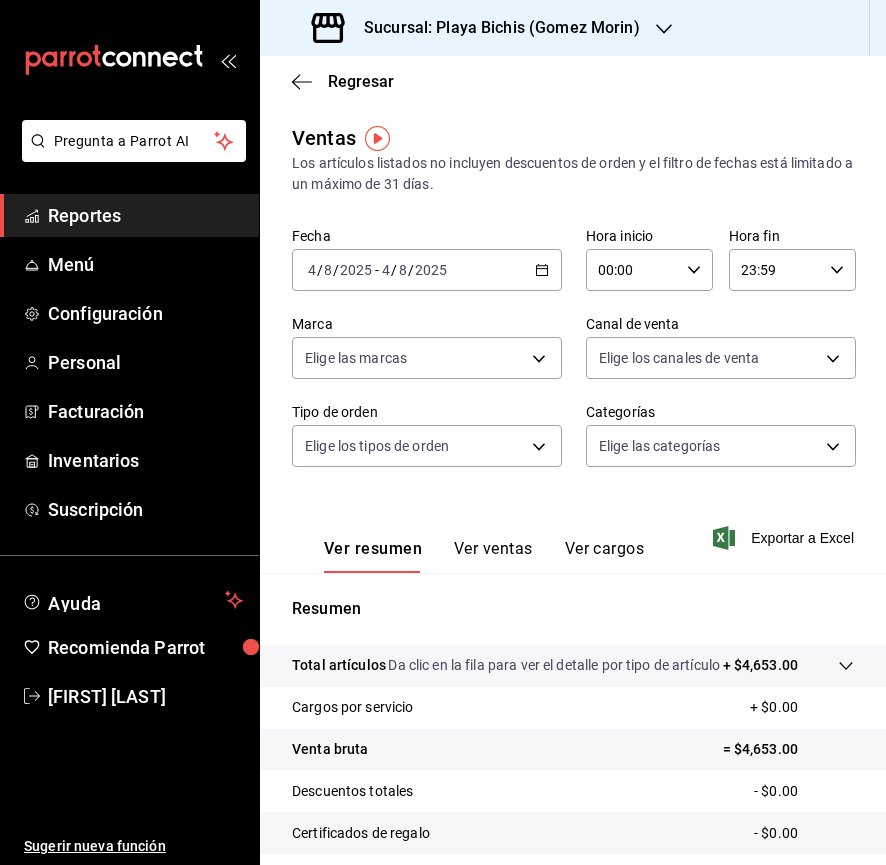 click 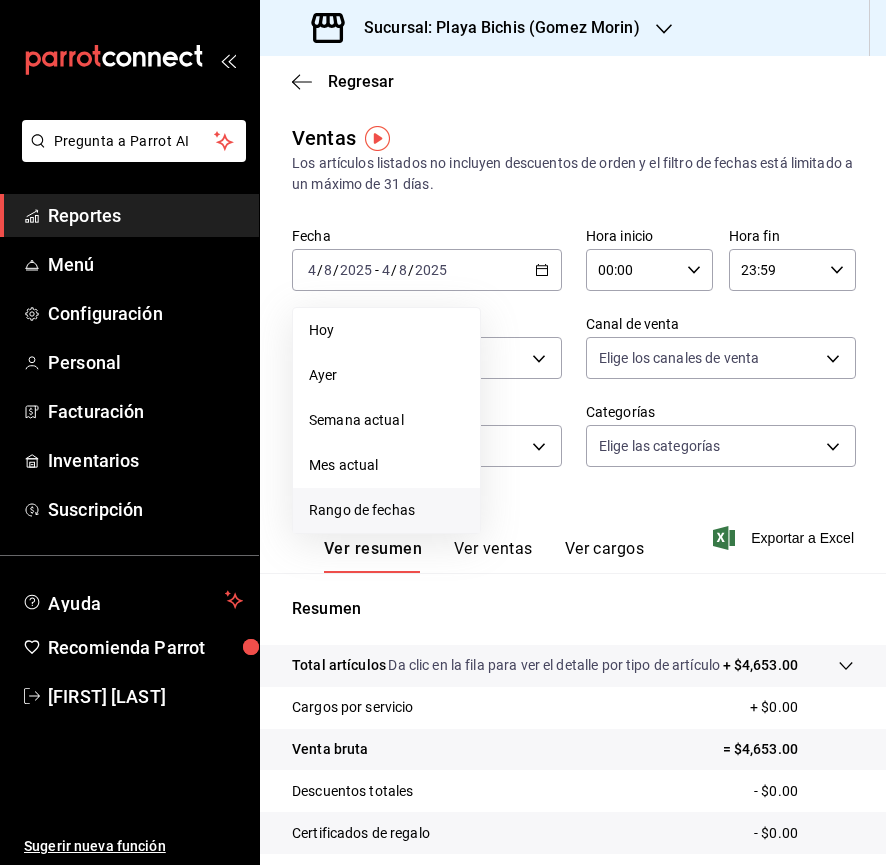 click on "Rango de fechas" at bounding box center [386, 510] 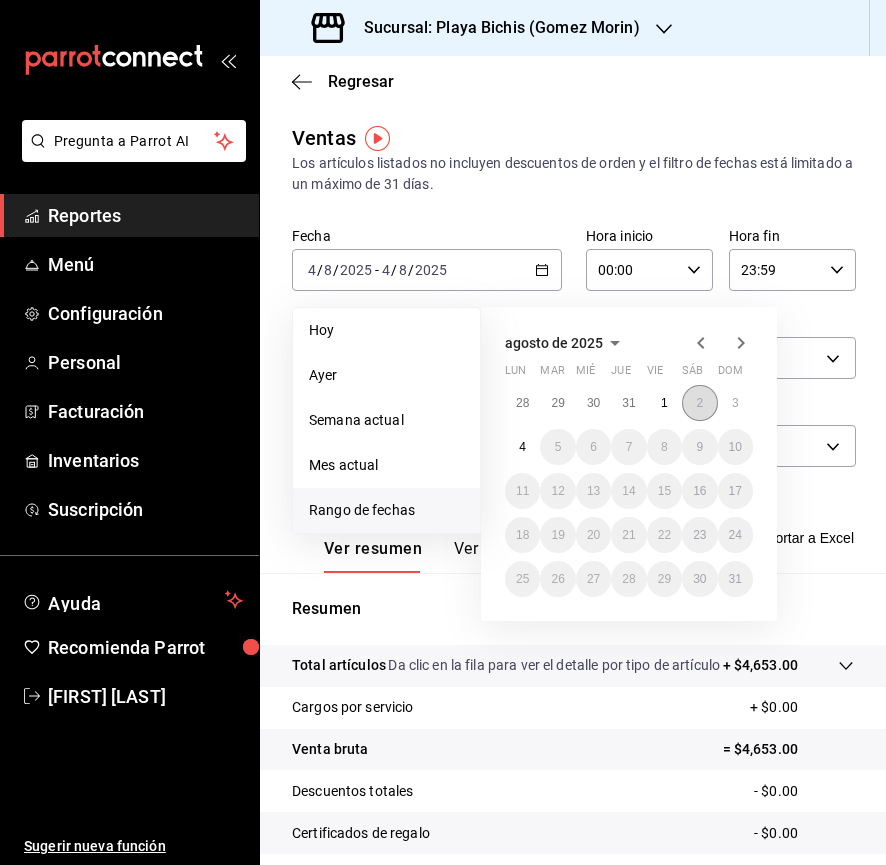 click on "2" at bounding box center [699, 403] 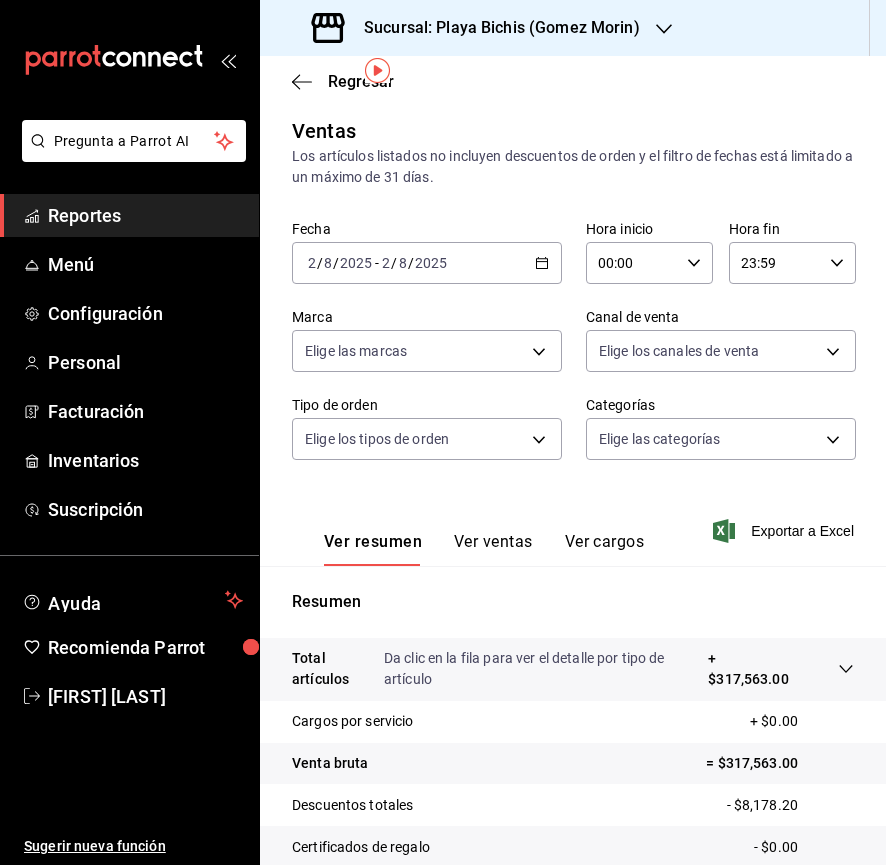 scroll, scrollTop: 0, scrollLeft: 0, axis: both 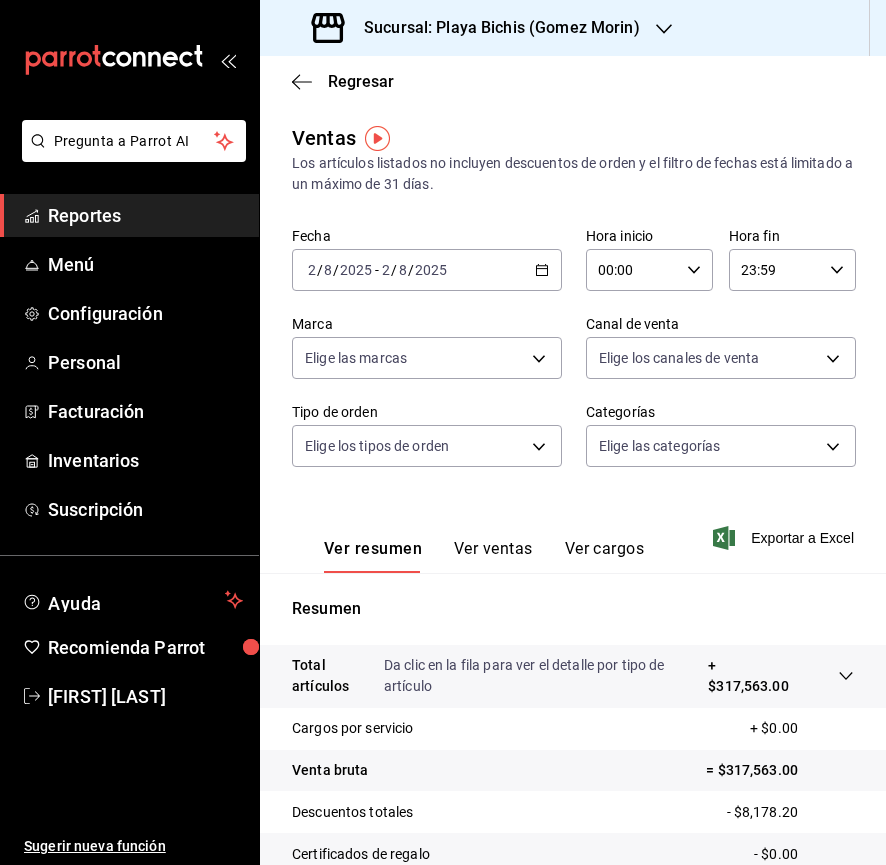 click 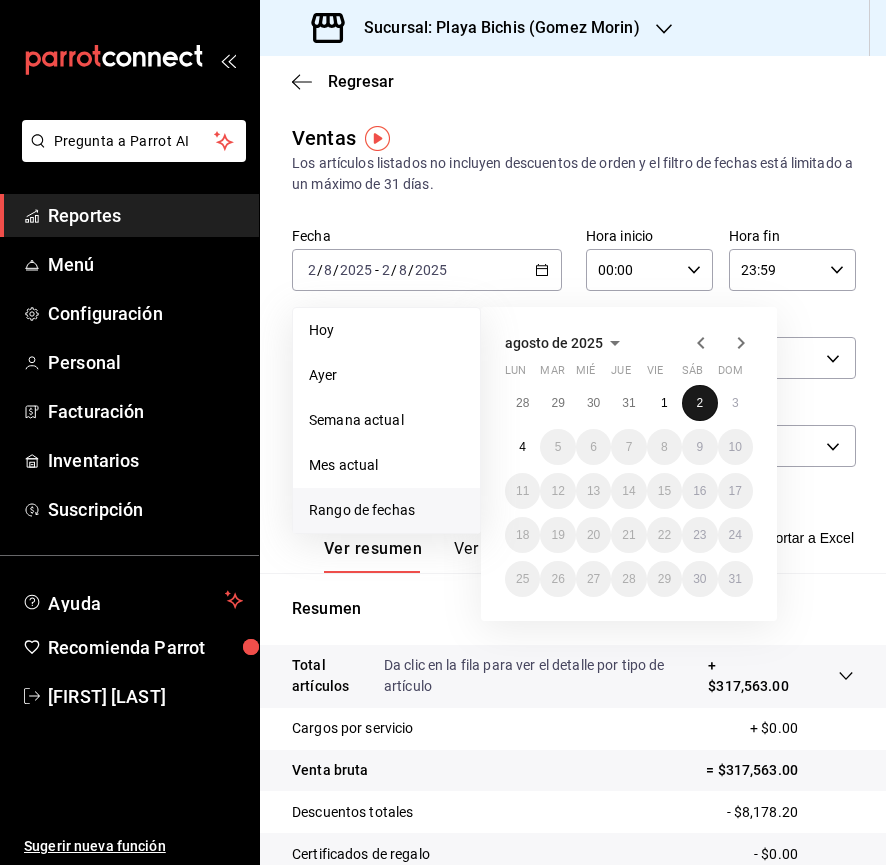 click on "2" at bounding box center (699, 403) 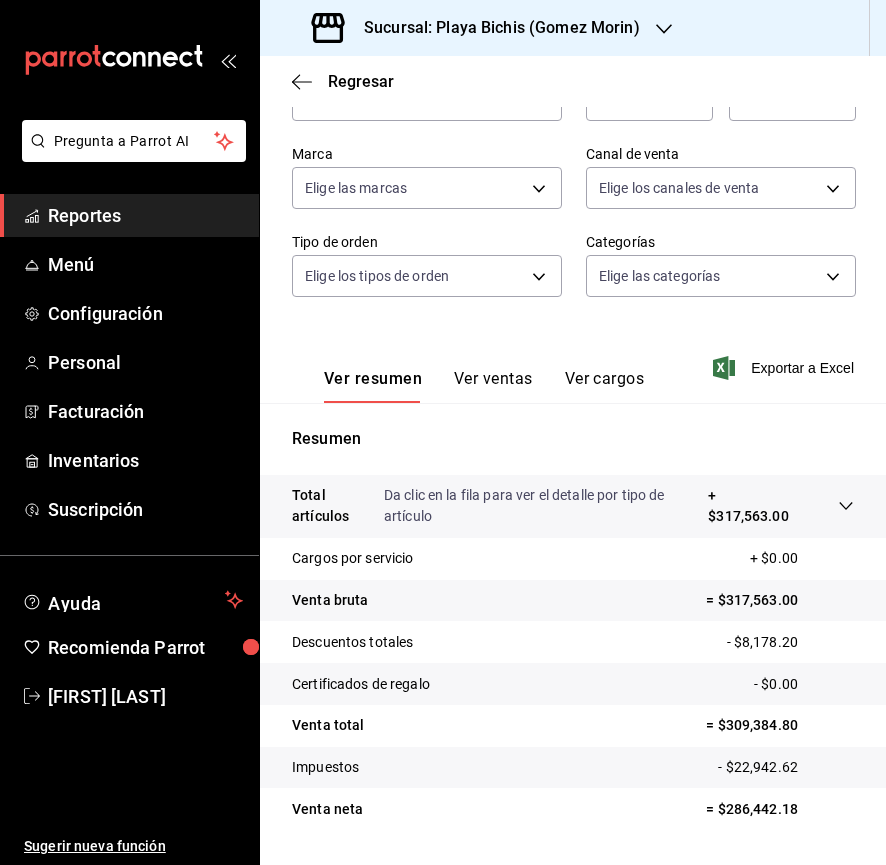 scroll, scrollTop: 0, scrollLeft: 0, axis: both 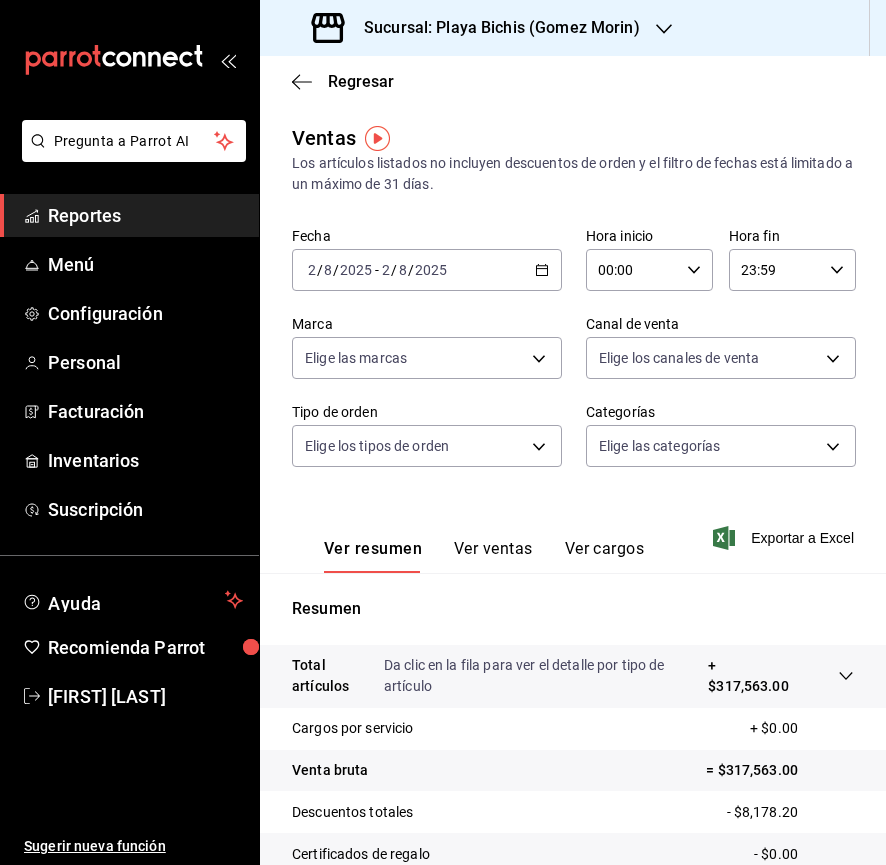 click 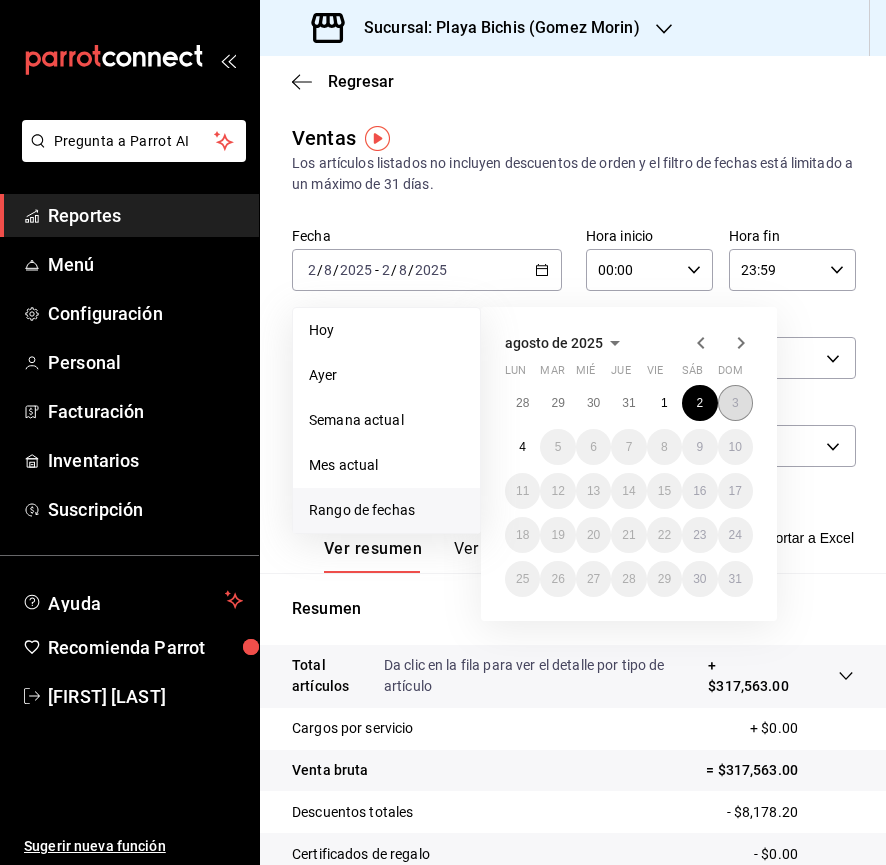 click on "3" at bounding box center (735, 403) 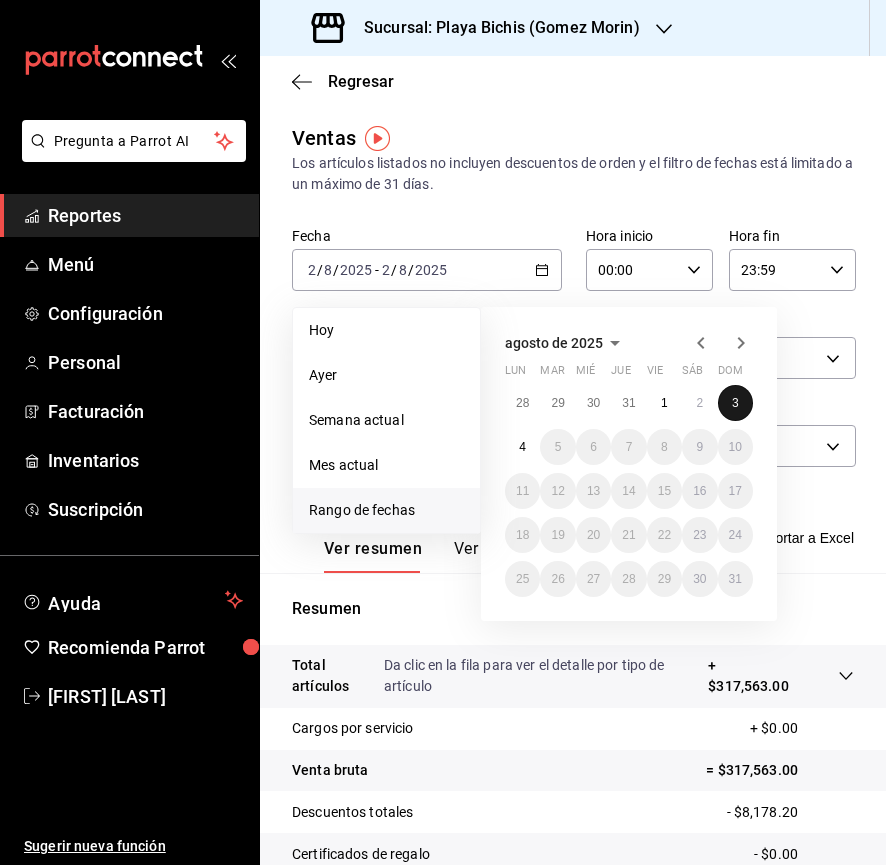 click on "3" at bounding box center [735, 403] 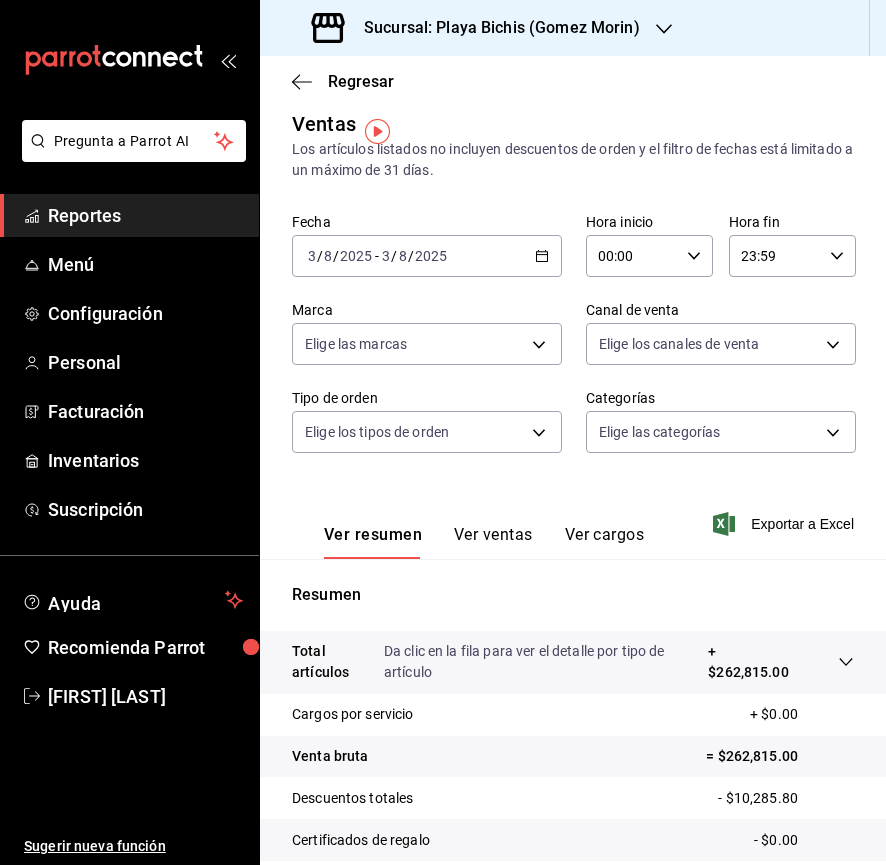 scroll, scrollTop: 0, scrollLeft: 0, axis: both 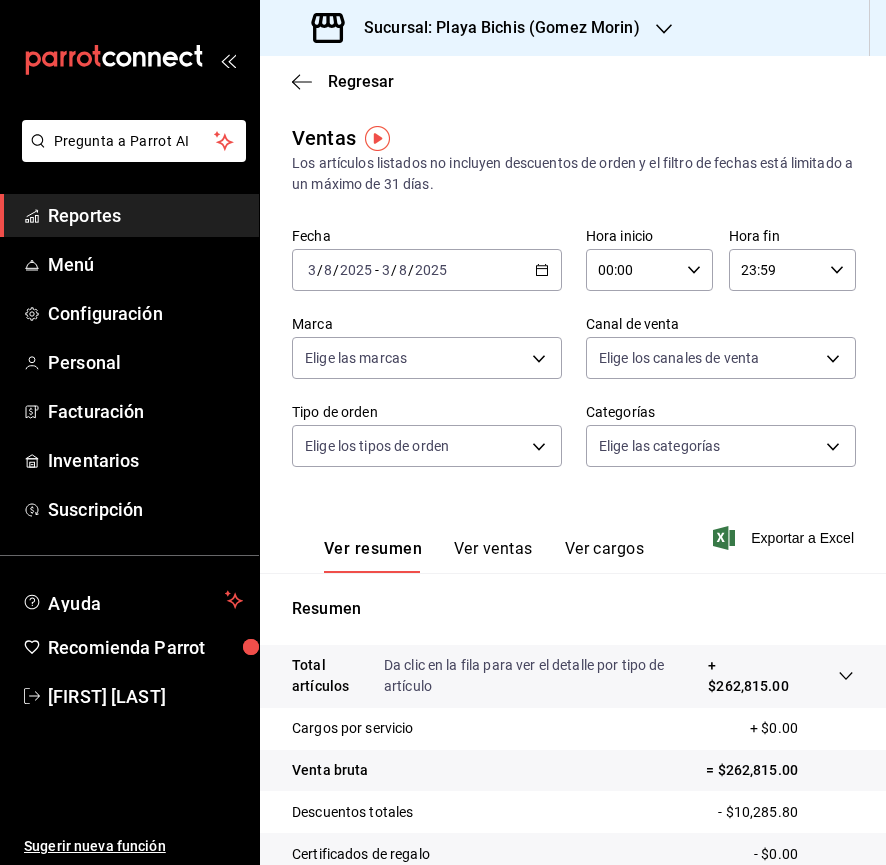 click 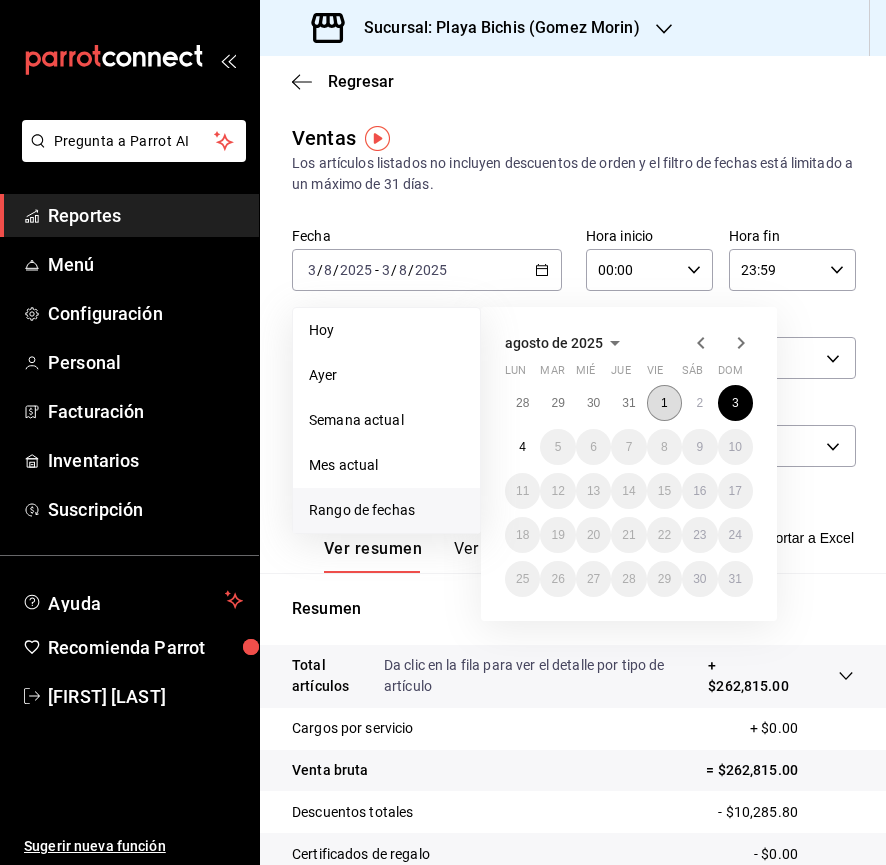 click on "1" at bounding box center (664, 403) 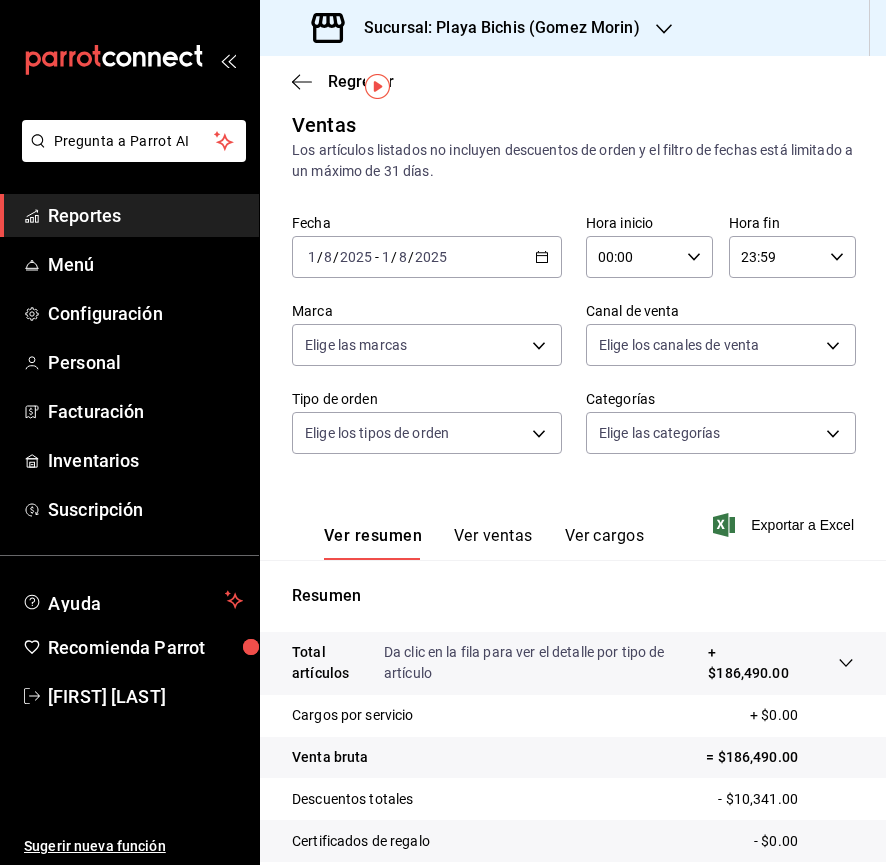 scroll, scrollTop: 0, scrollLeft: 0, axis: both 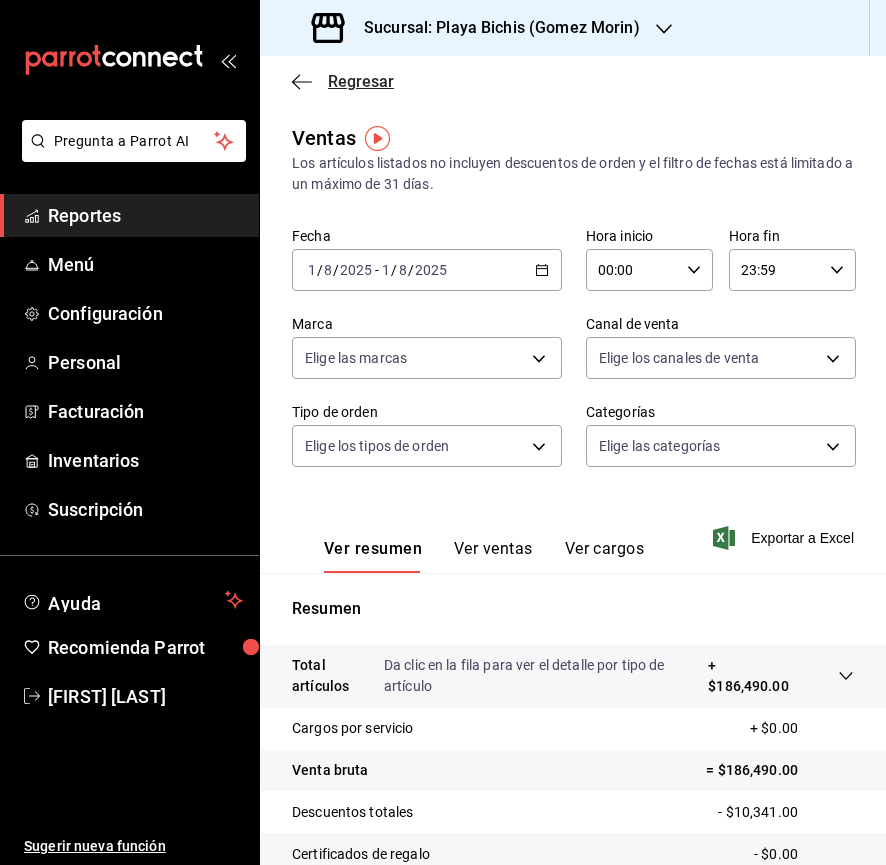 click 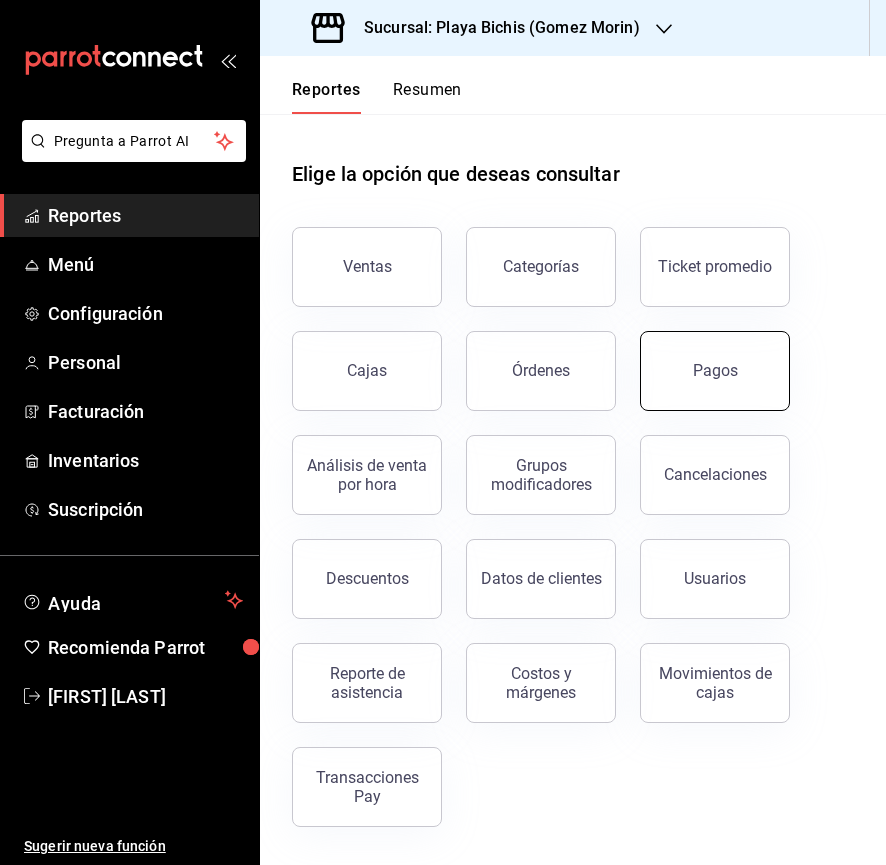 click on "Pagos" at bounding box center [715, 371] 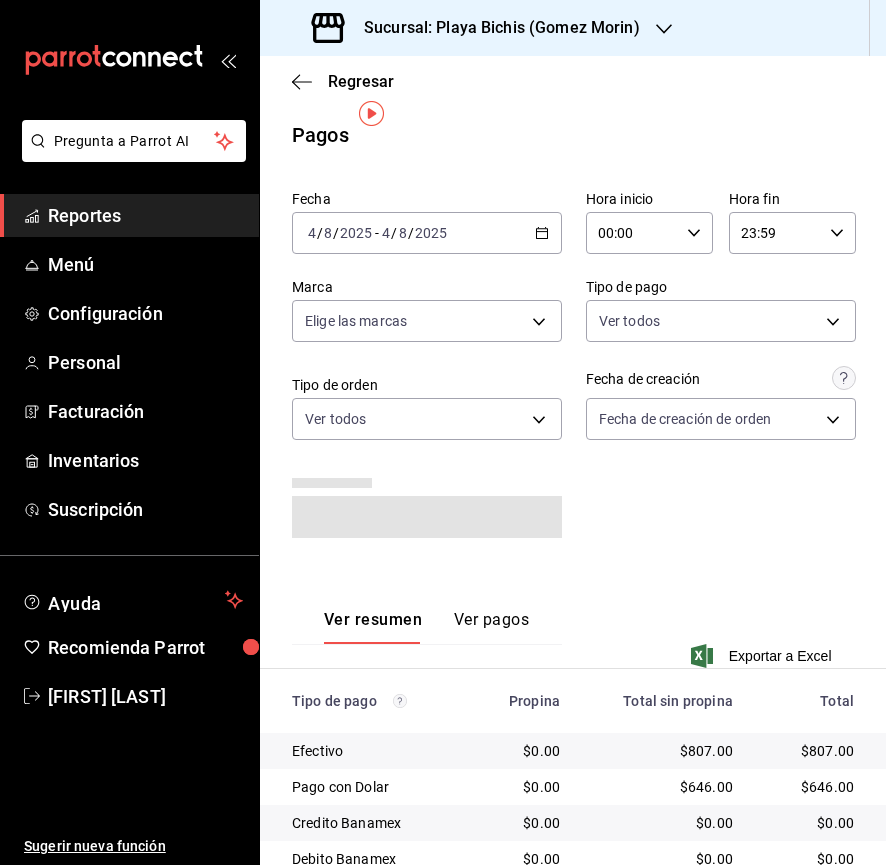 scroll, scrollTop: 0, scrollLeft: 0, axis: both 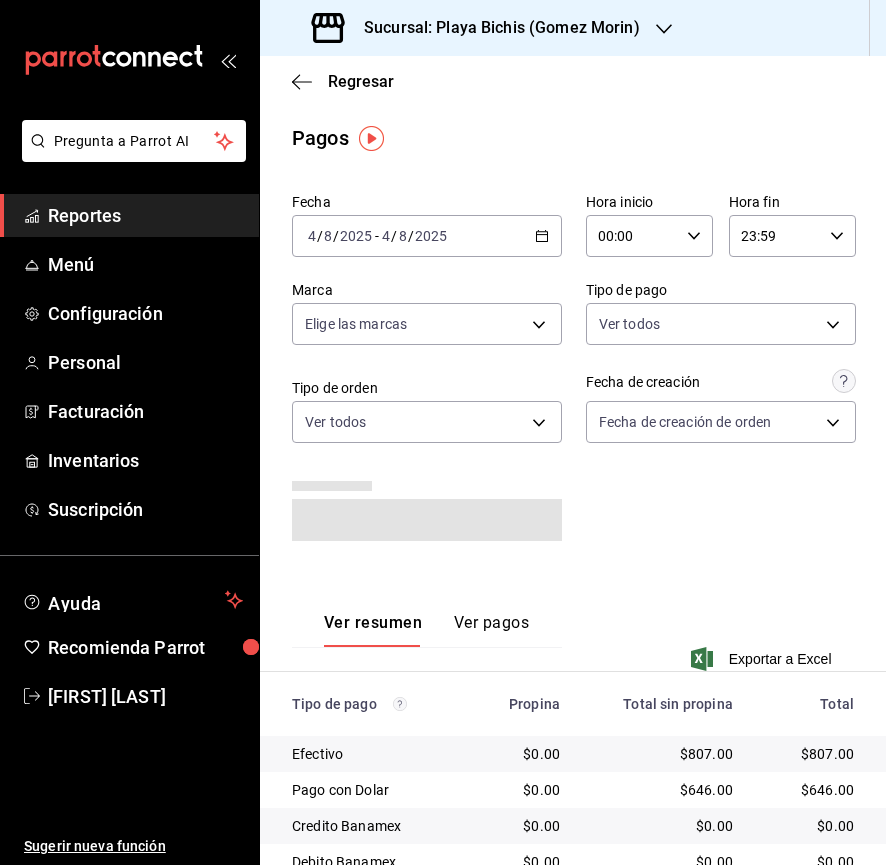 click on "[DATE] [DATE] - [DATE] [DATE]" at bounding box center (427, 236) 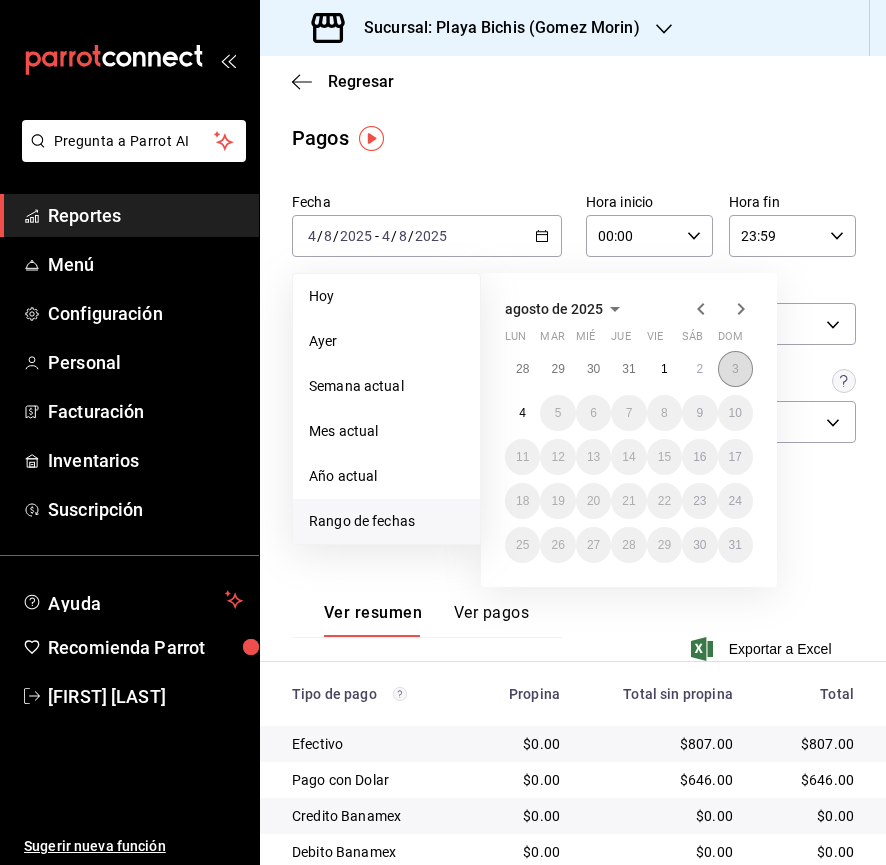 click on "3" at bounding box center [735, 369] 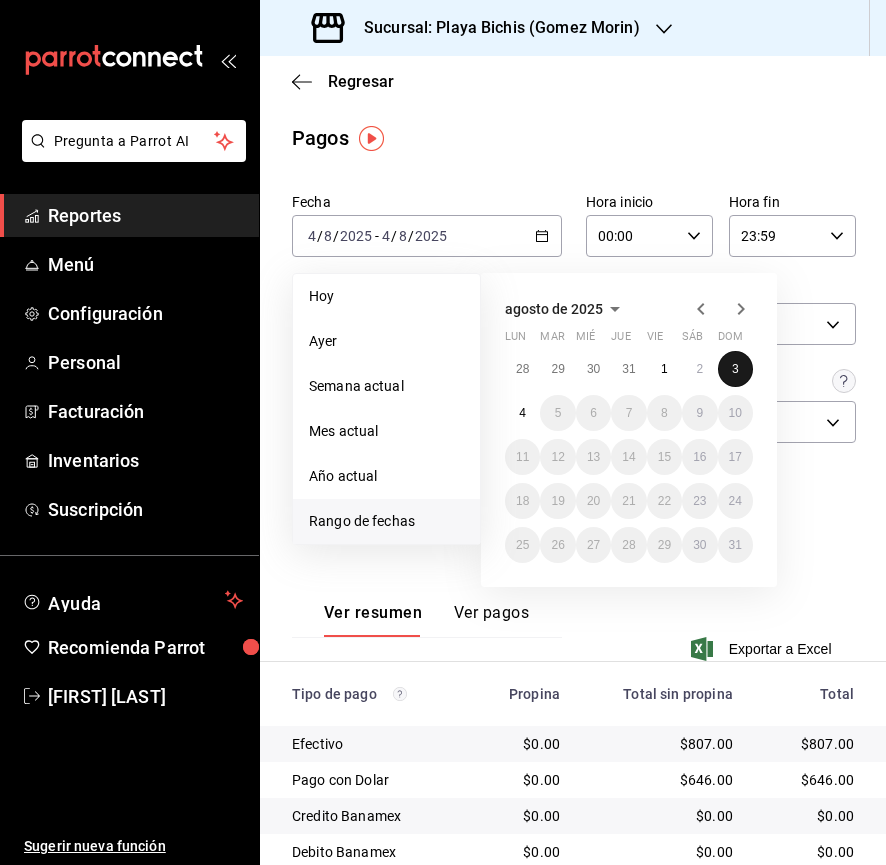 click on "3" at bounding box center (735, 369) 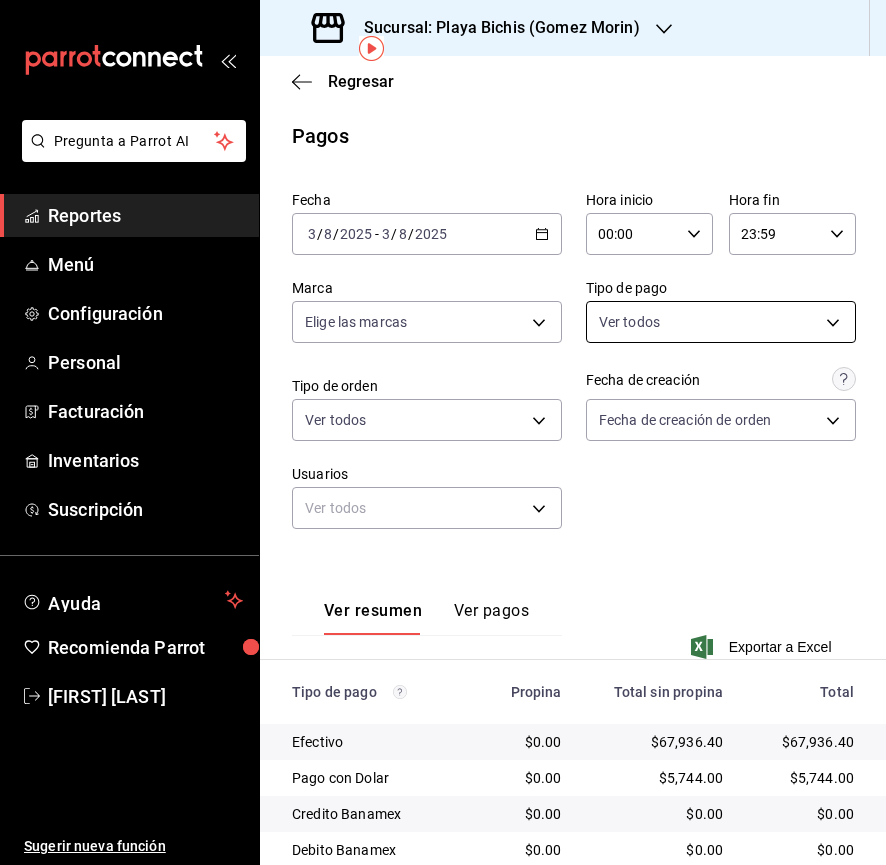 scroll, scrollTop: 0, scrollLeft: 0, axis: both 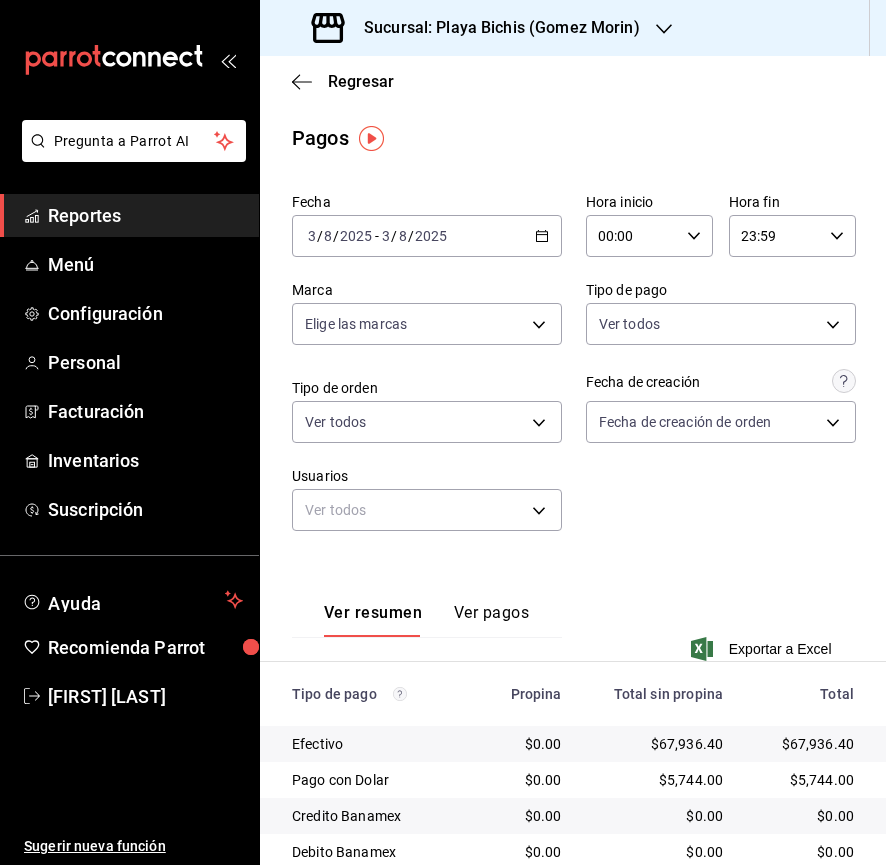 click on "2025-08-03 3 / 8 / 2025 - 2025-08-03 3 / 8 / 2025" at bounding box center (427, 236) 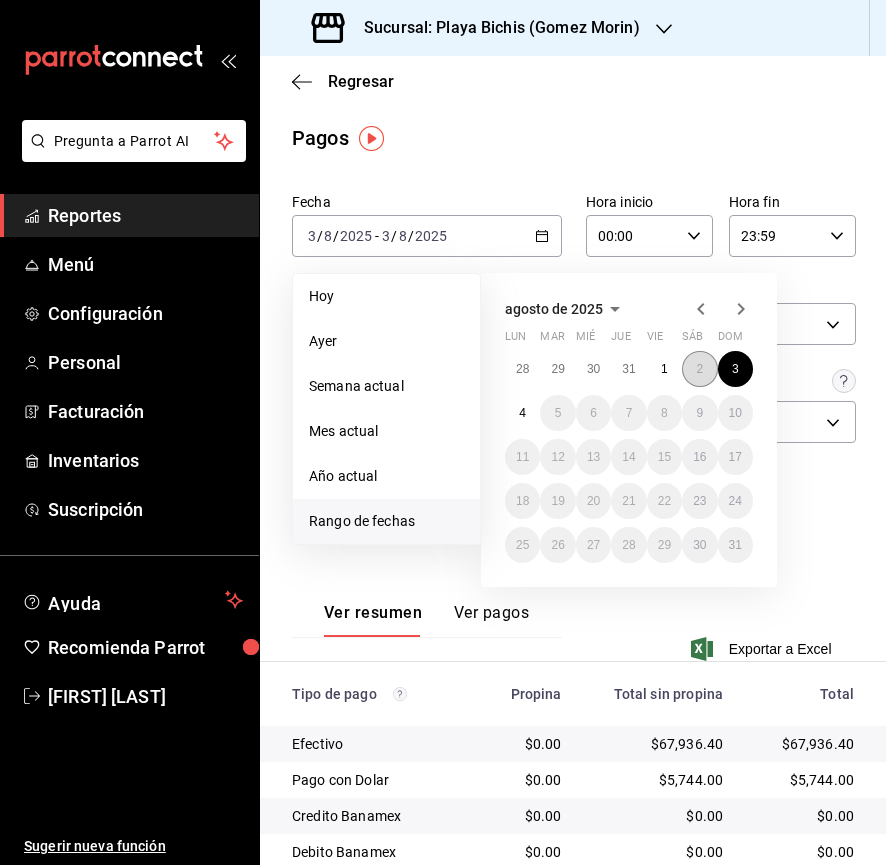 click on "2" at bounding box center [699, 369] 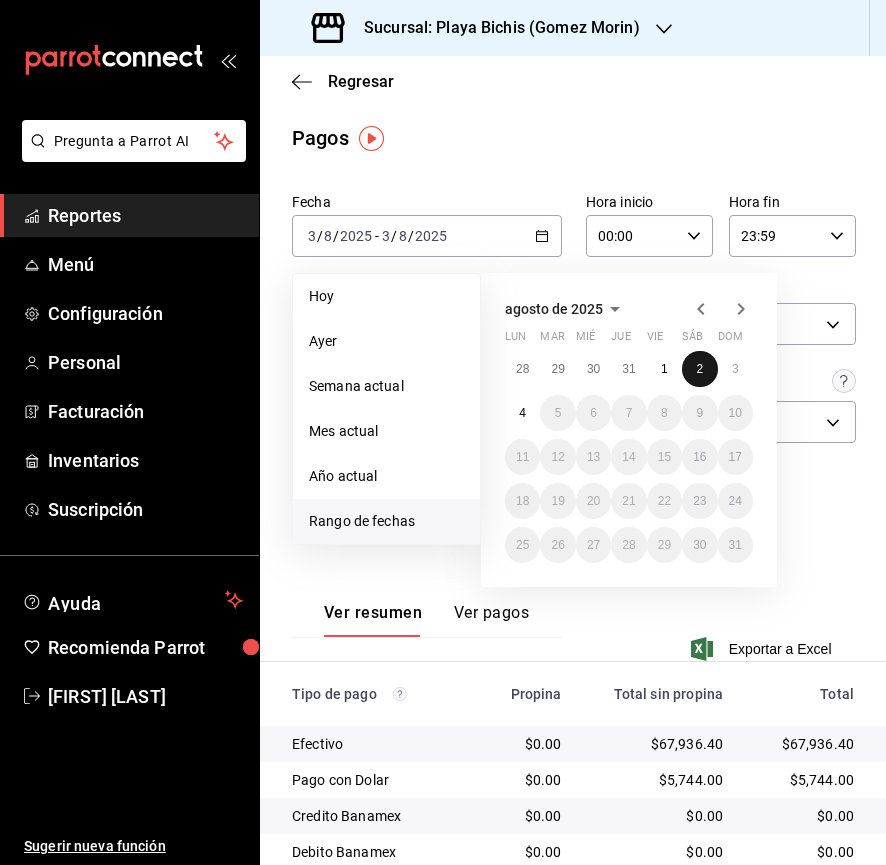 click on "2" at bounding box center [699, 369] 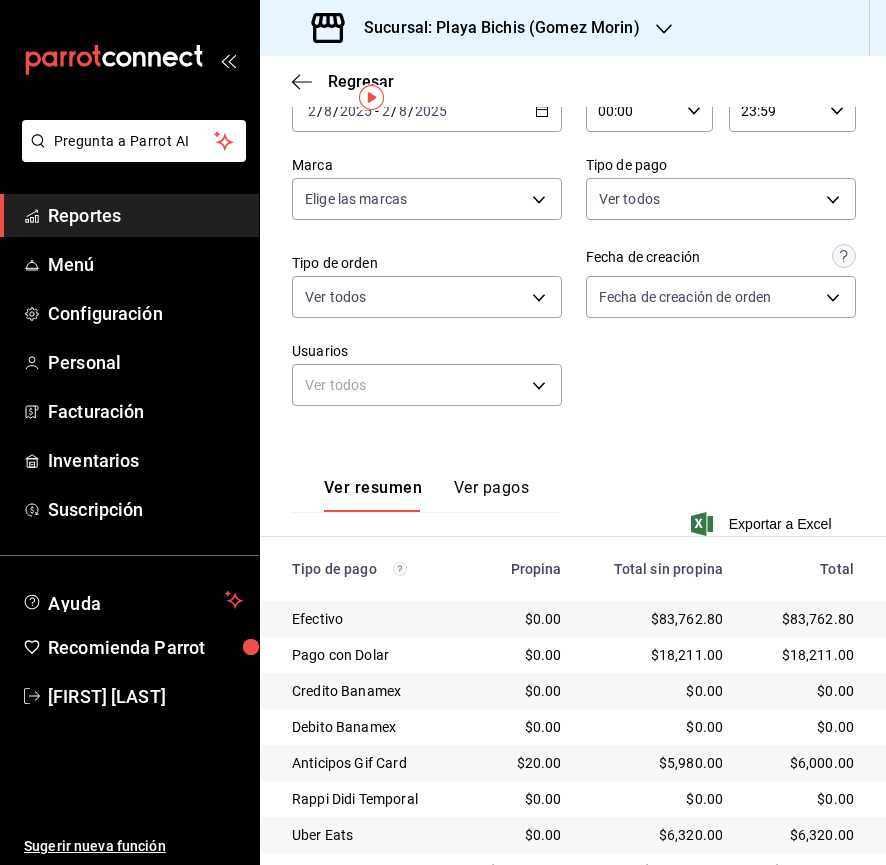 scroll, scrollTop: 0, scrollLeft: 0, axis: both 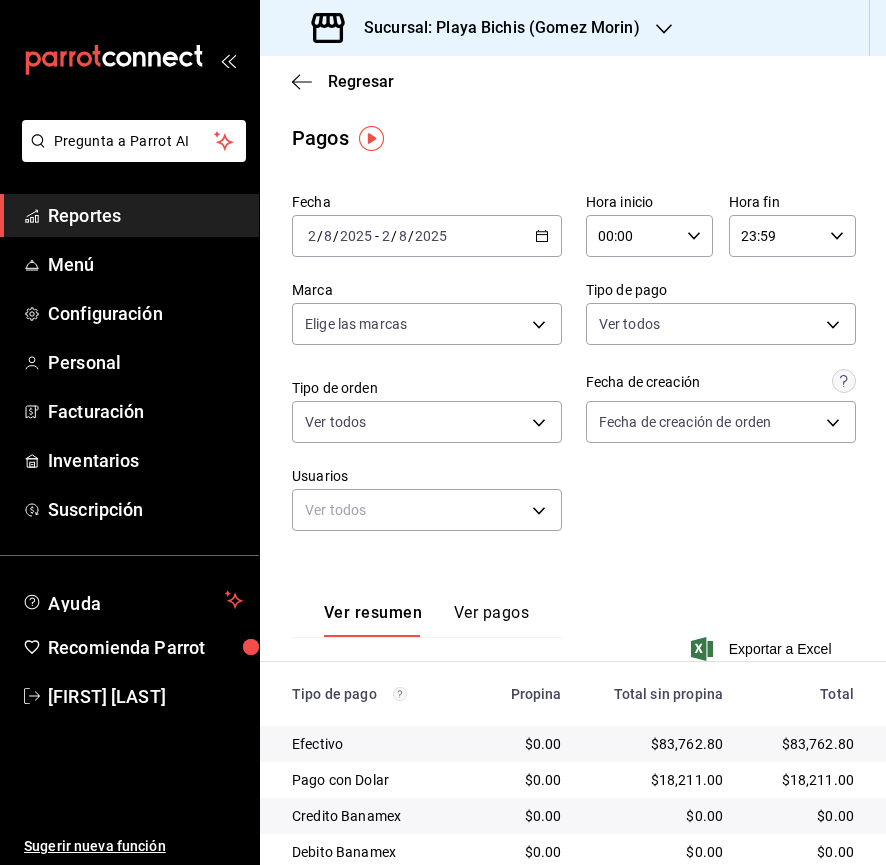 click 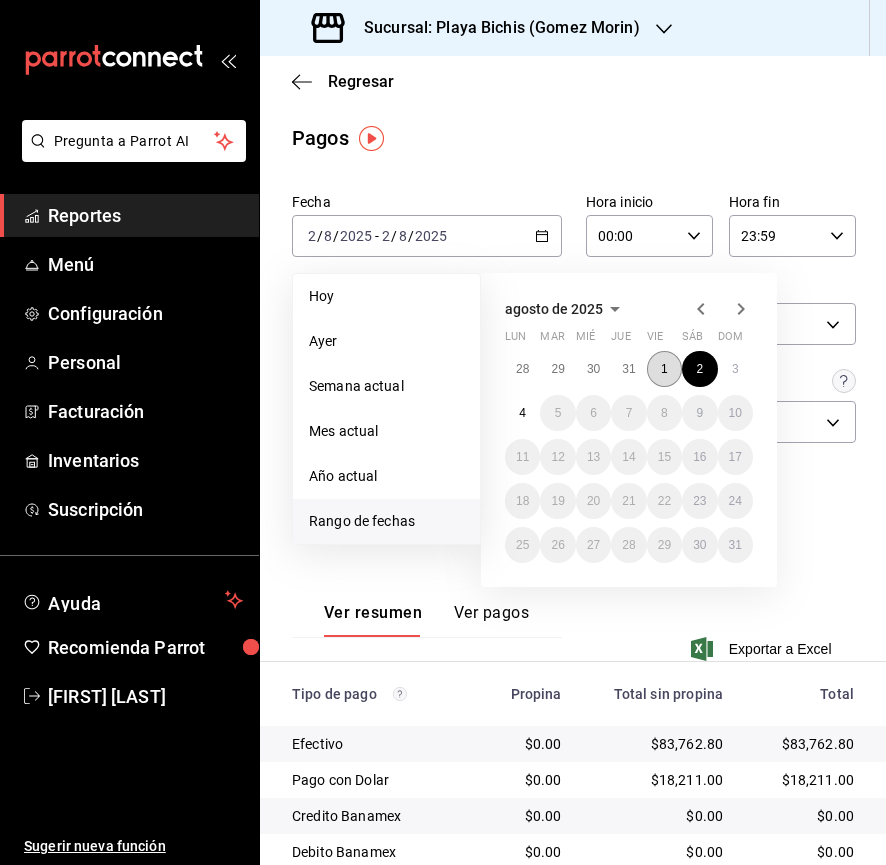 click on "1" at bounding box center (664, 369) 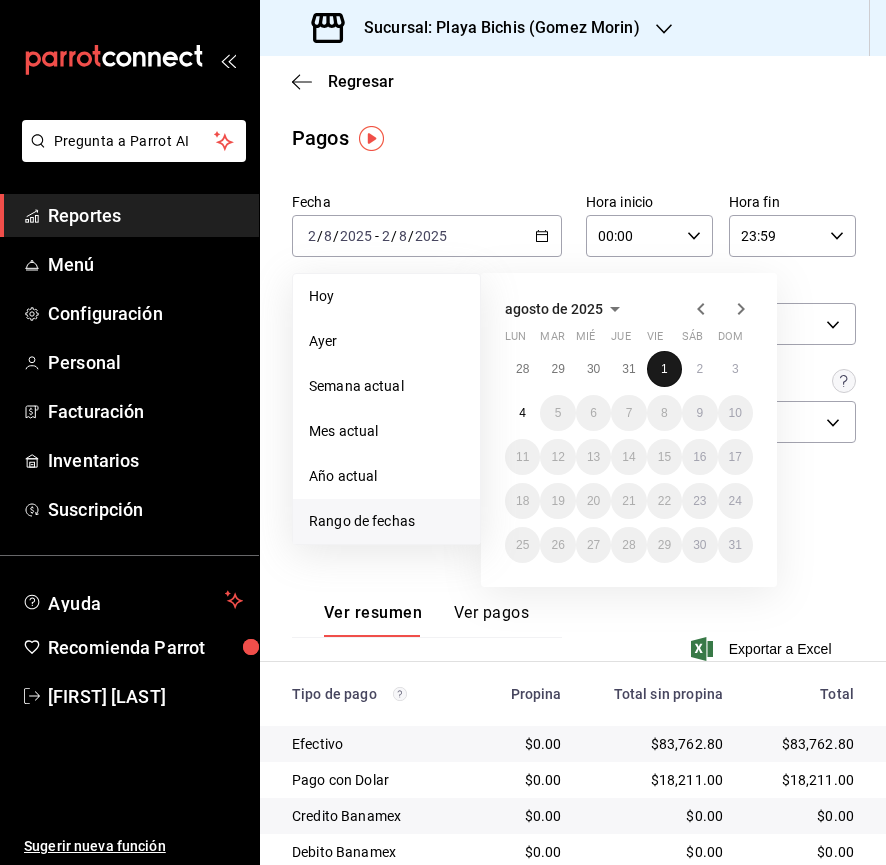 click on "1" at bounding box center [664, 369] 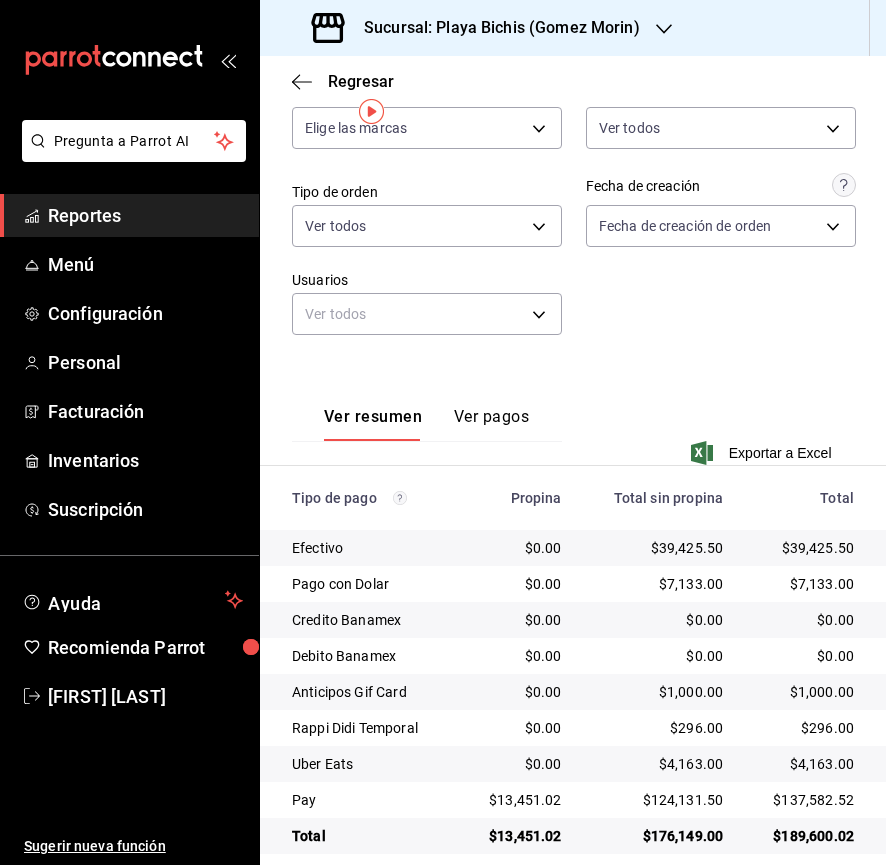 scroll, scrollTop: 217, scrollLeft: 0, axis: vertical 